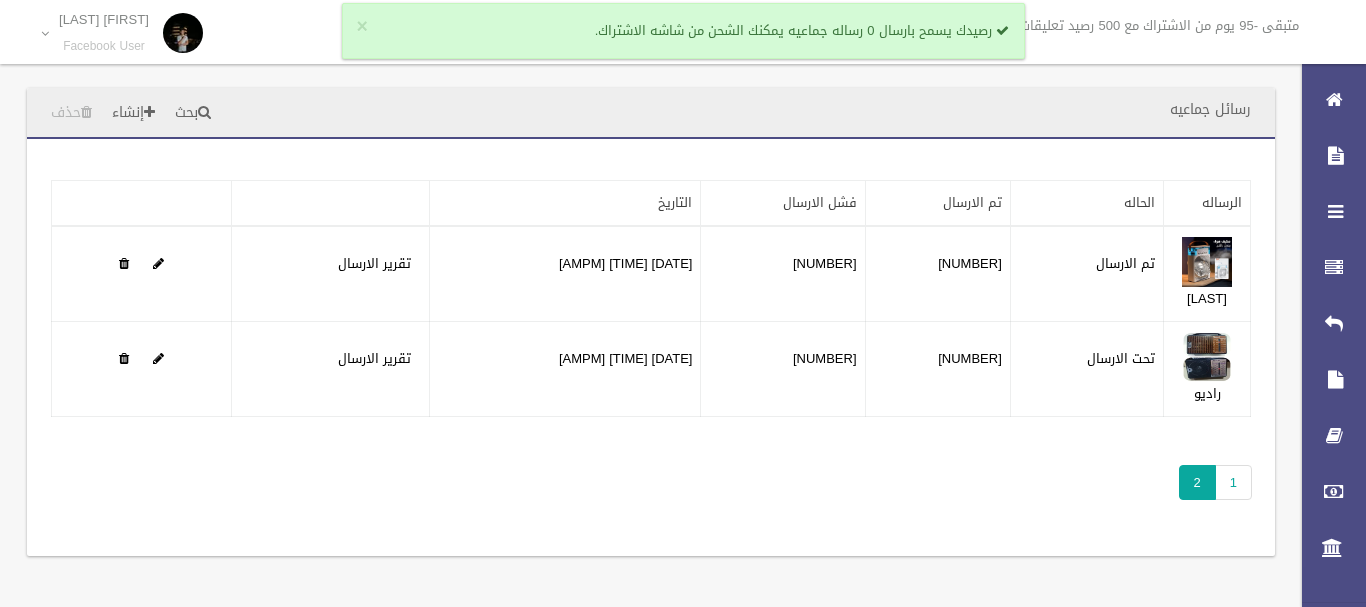 scroll, scrollTop: 0, scrollLeft: 0, axis: both 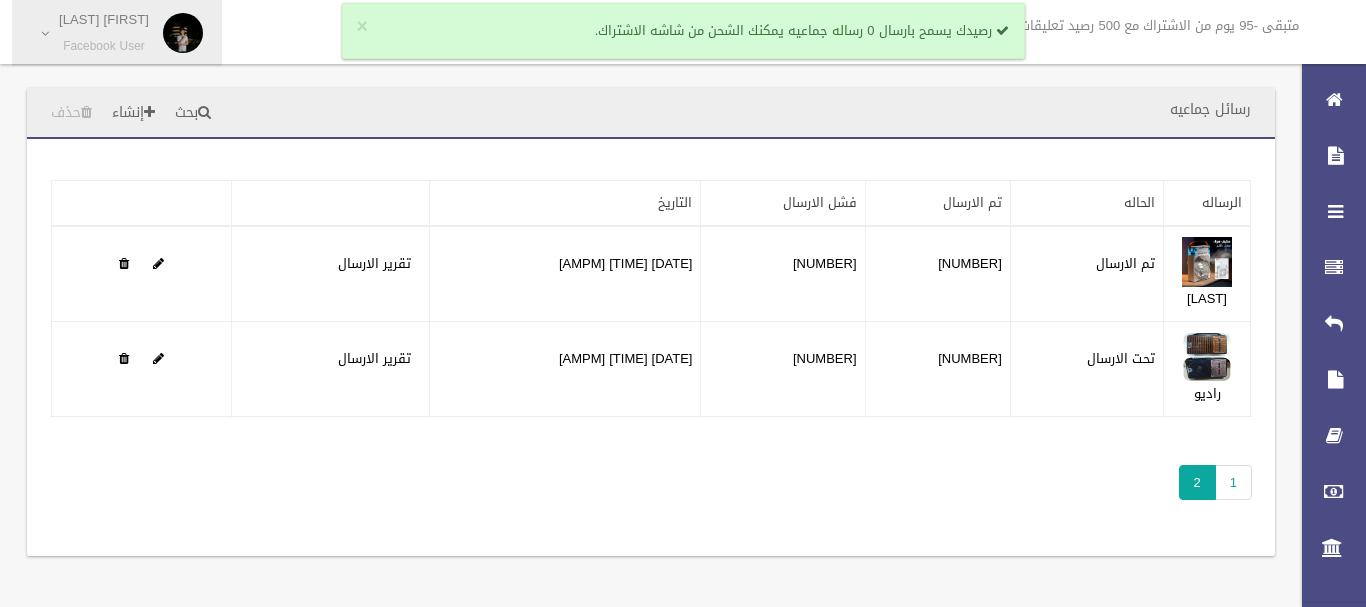 click on "سالم سلام   Facebook User" at bounding box center [104, 33] 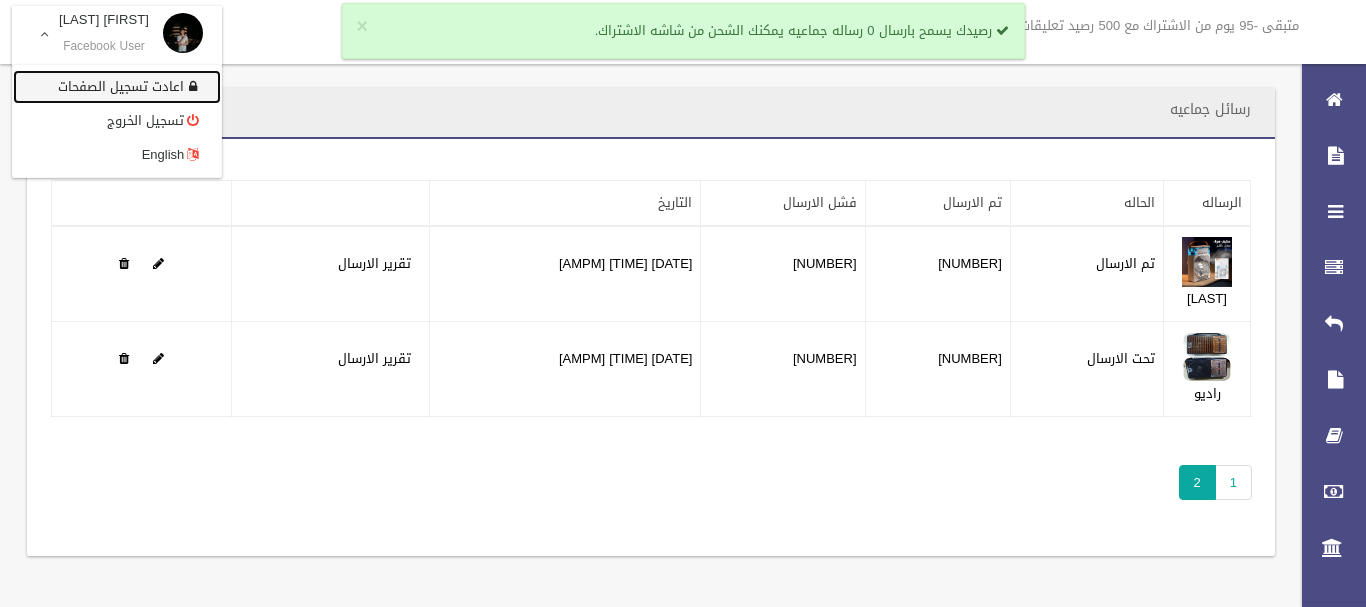 click on "اعادت تسجيل الصفحات" at bounding box center [117, 87] 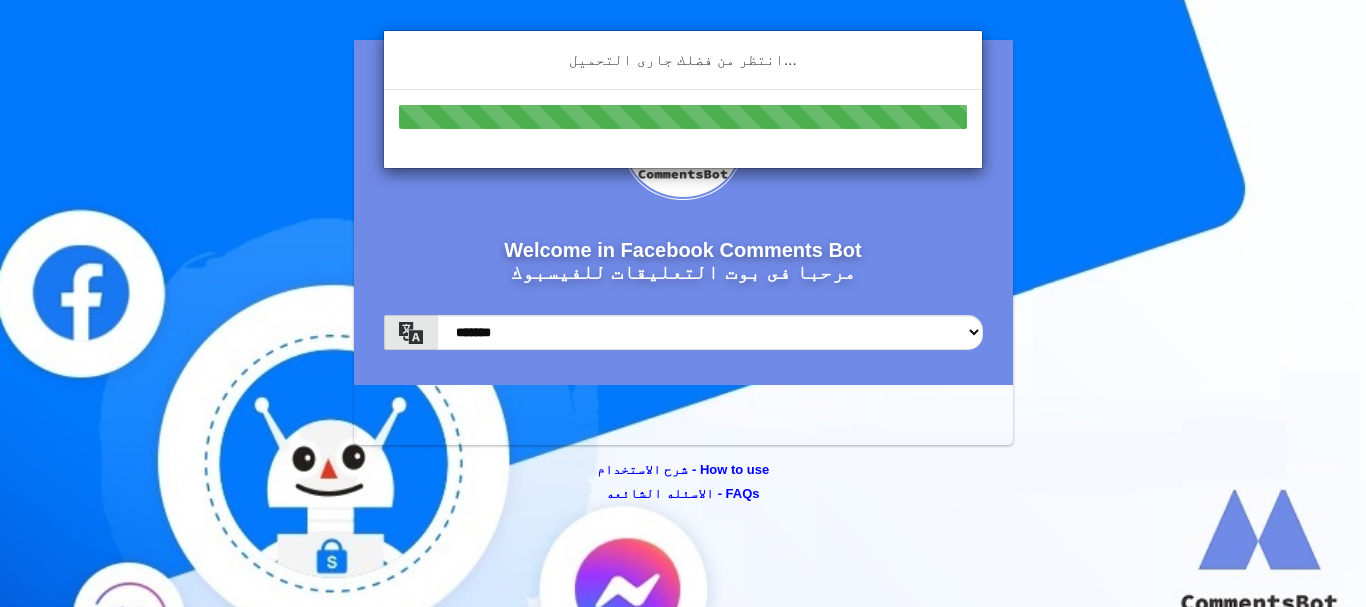 scroll, scrollTop: 0, scrollLeft: 0, axis: both 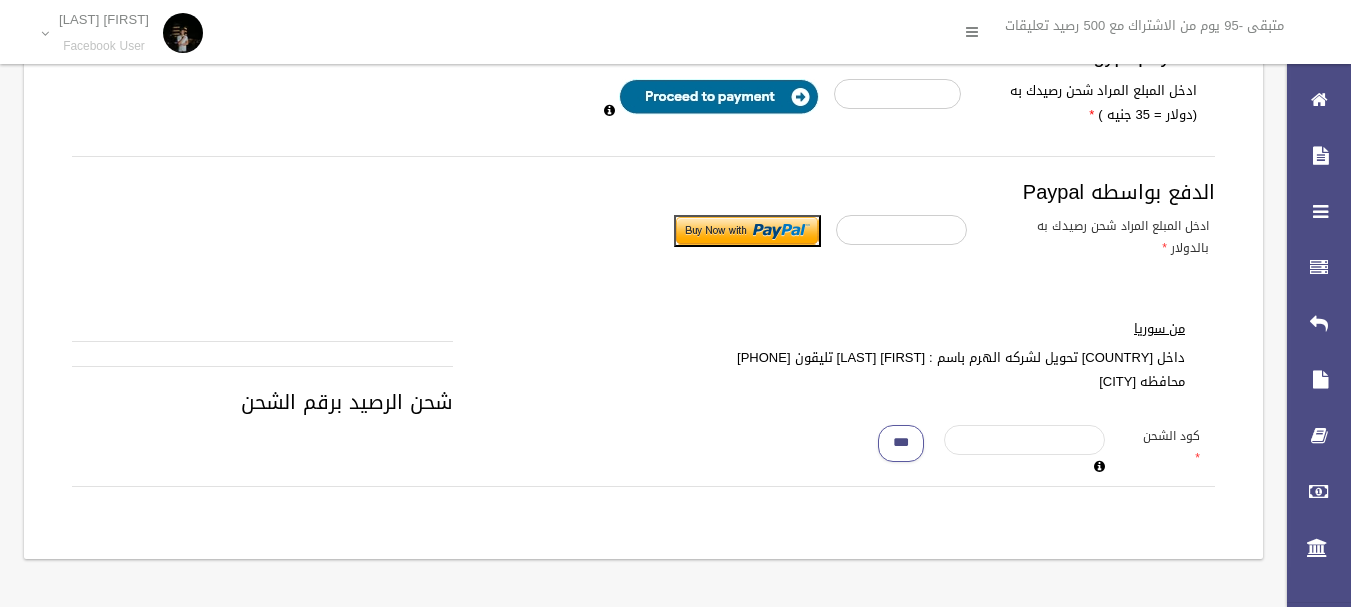 click at bounding box center [1024, 440] 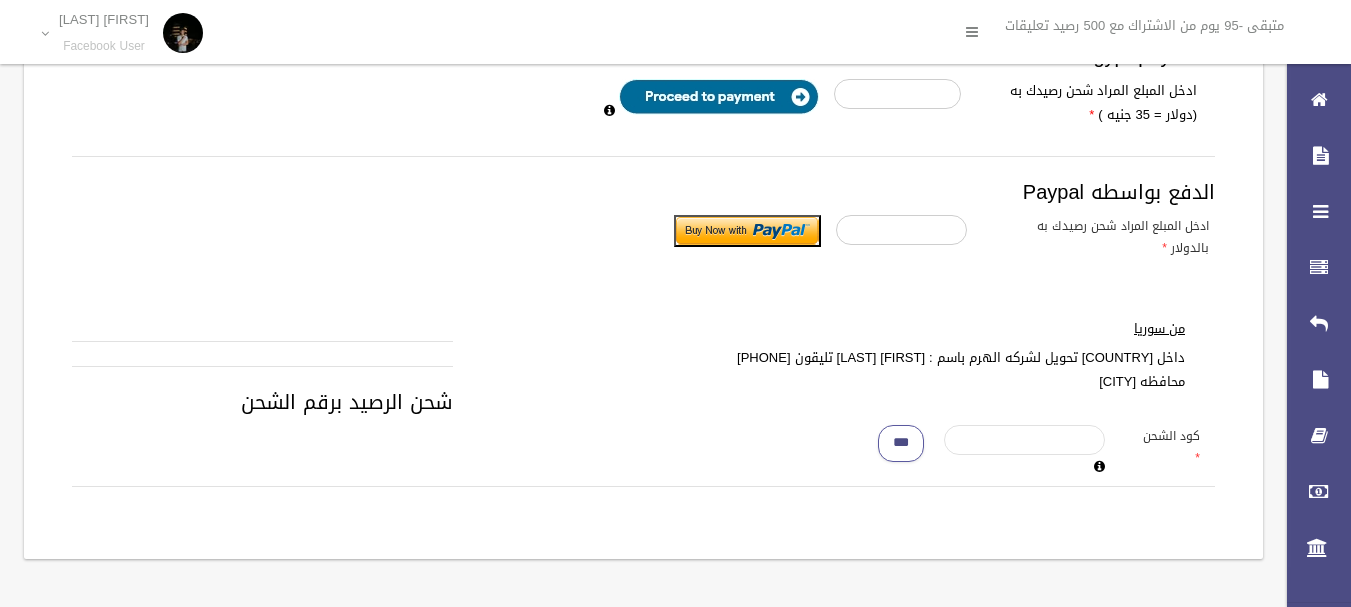 click at bounding box center [1024, 440] 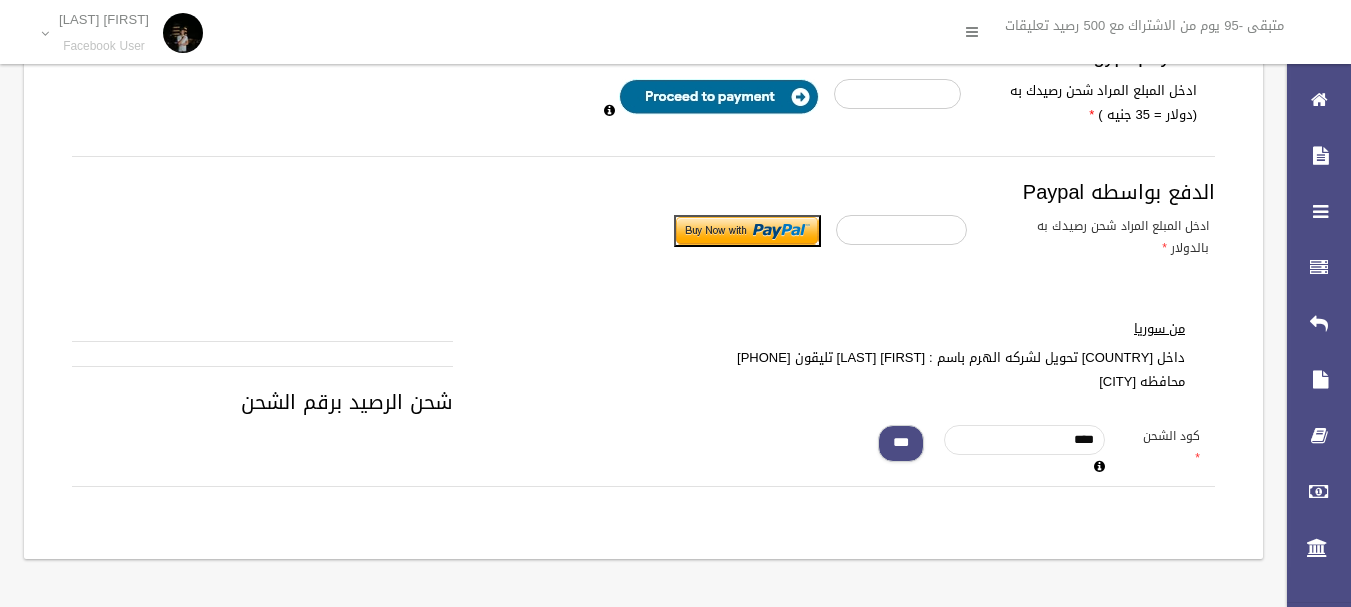 type on "****" 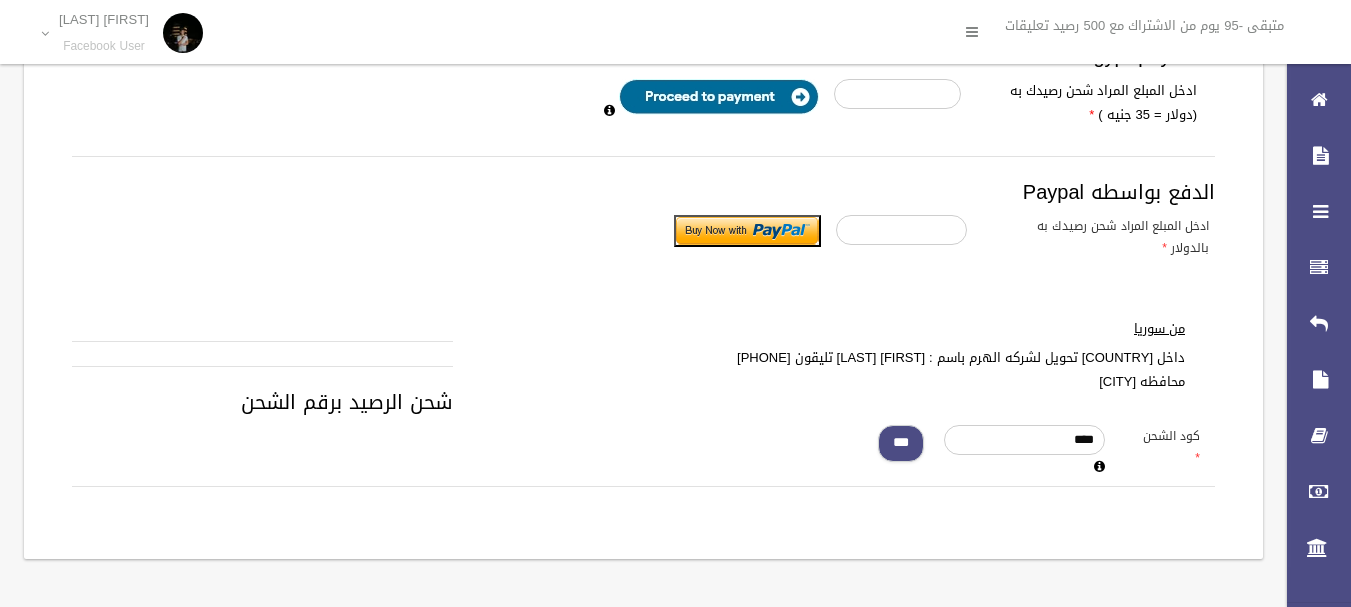 click on "***" at bounding box center (901, 443) 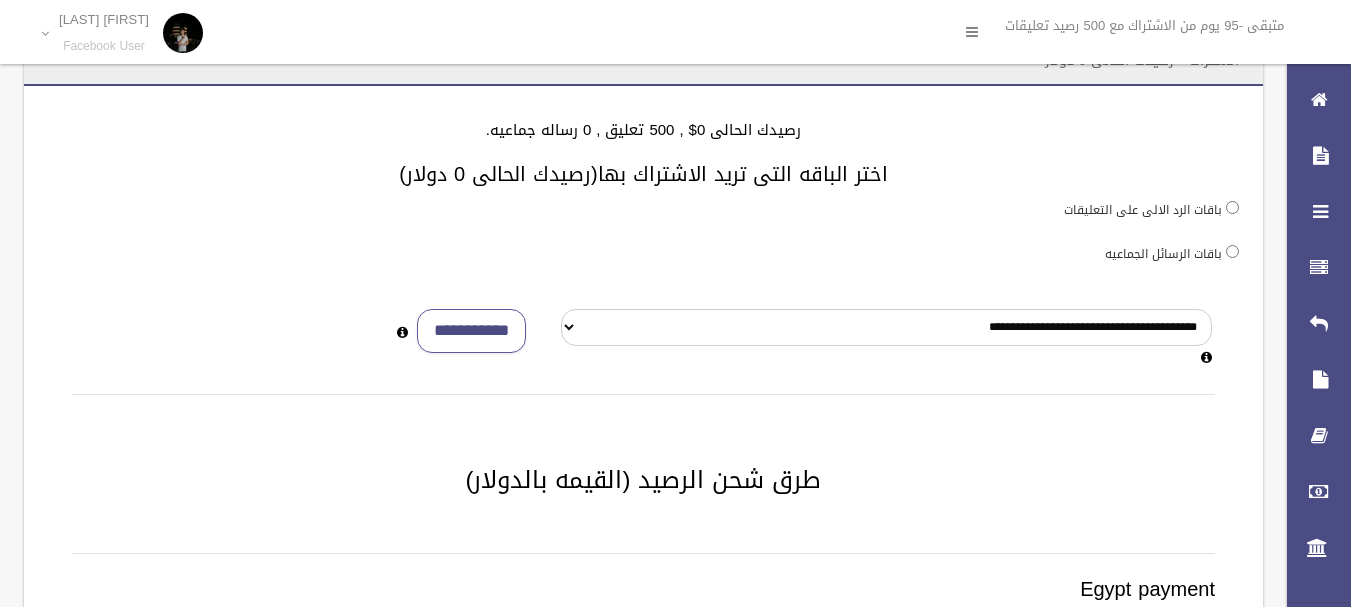 scroll, scrollTop: 0, scrollLeft: 0, axis: both 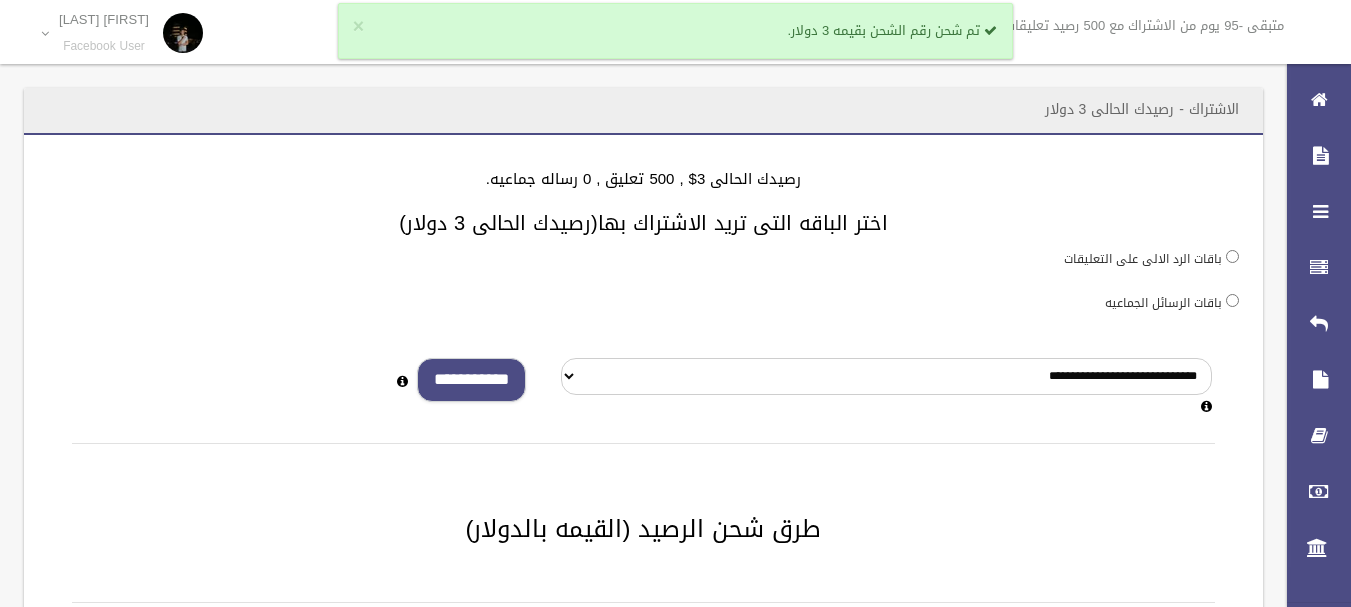 click on "**********" at bounding box center (471, 380) 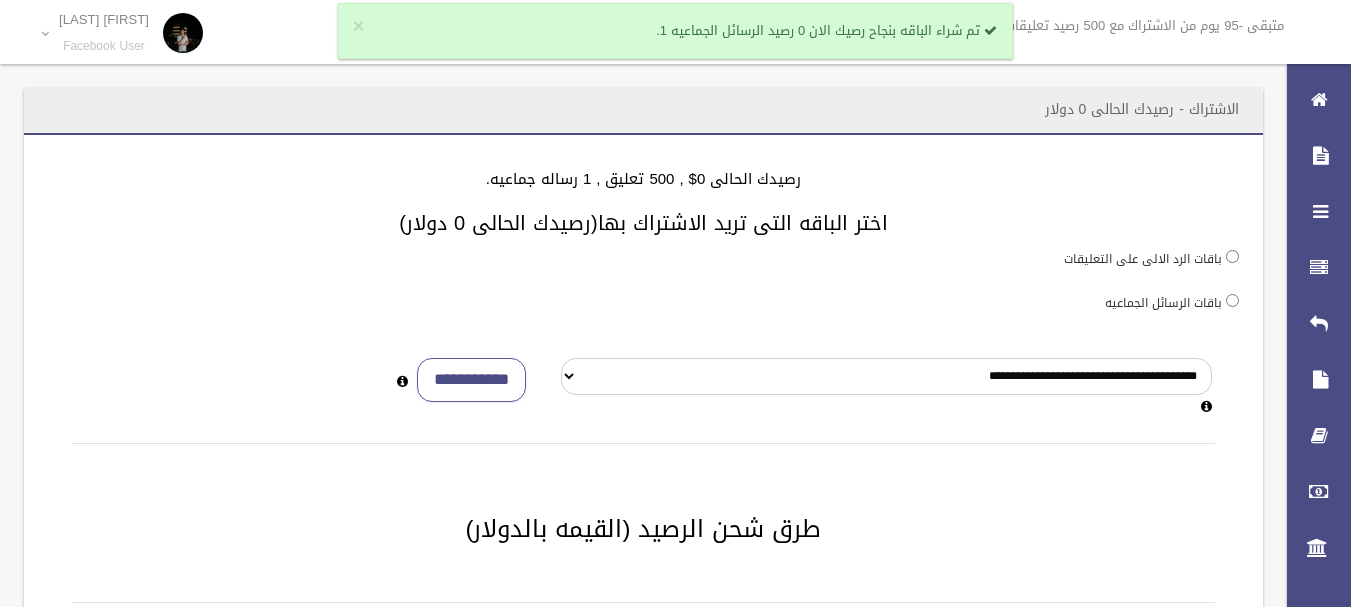 scroll, scrollTop: 0, scrollLeft: 0, axis: both 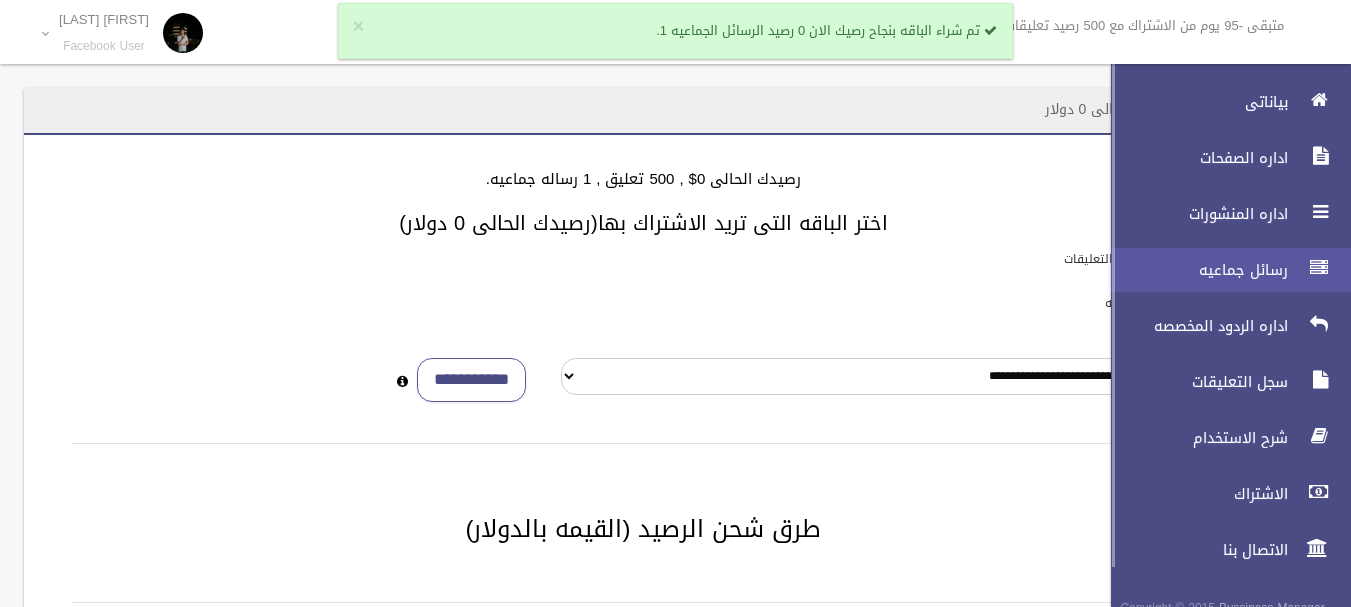click on "رسائل جماعيه" at bounding box center (1222, 270) 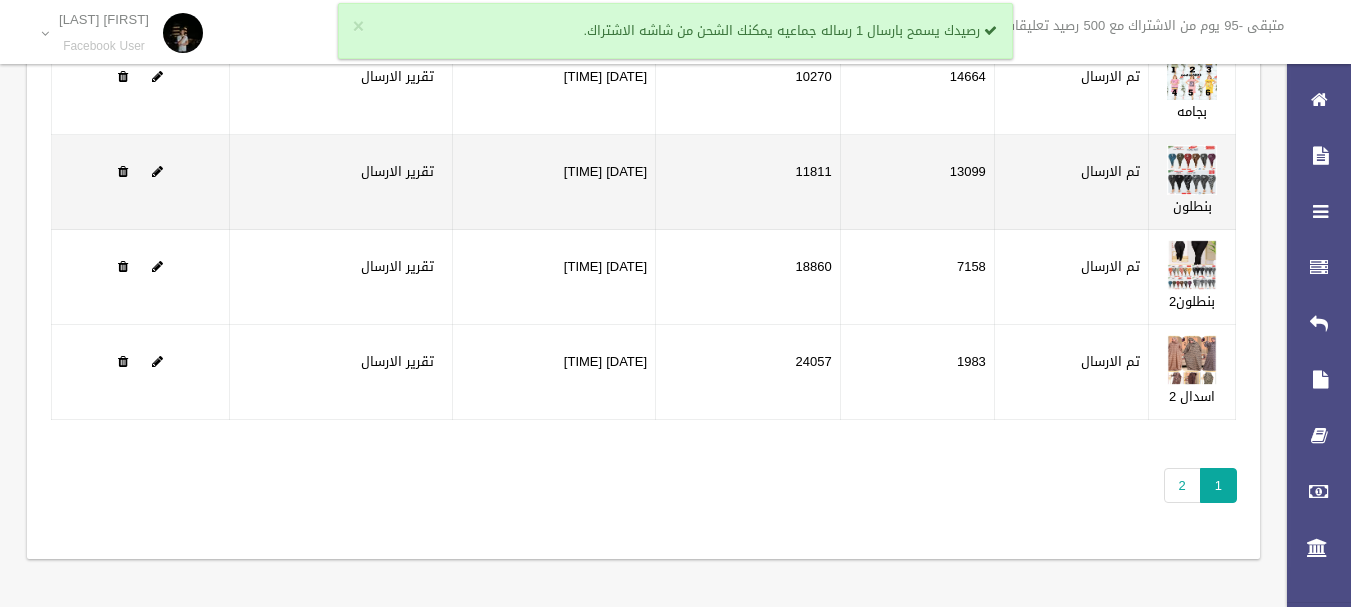 scroll, scrollTop: 0, scrollLeft: 0, axis: both 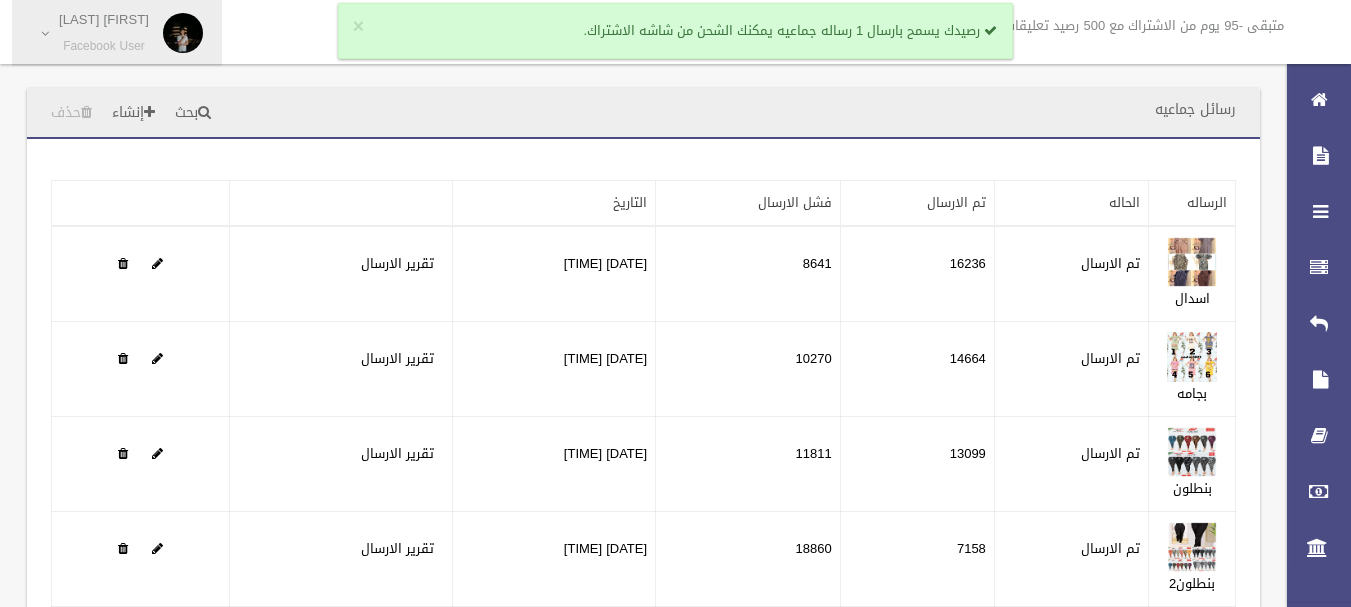 click on "[FIRST] [LAST] Facebook User" at bounding box center (117, 33) 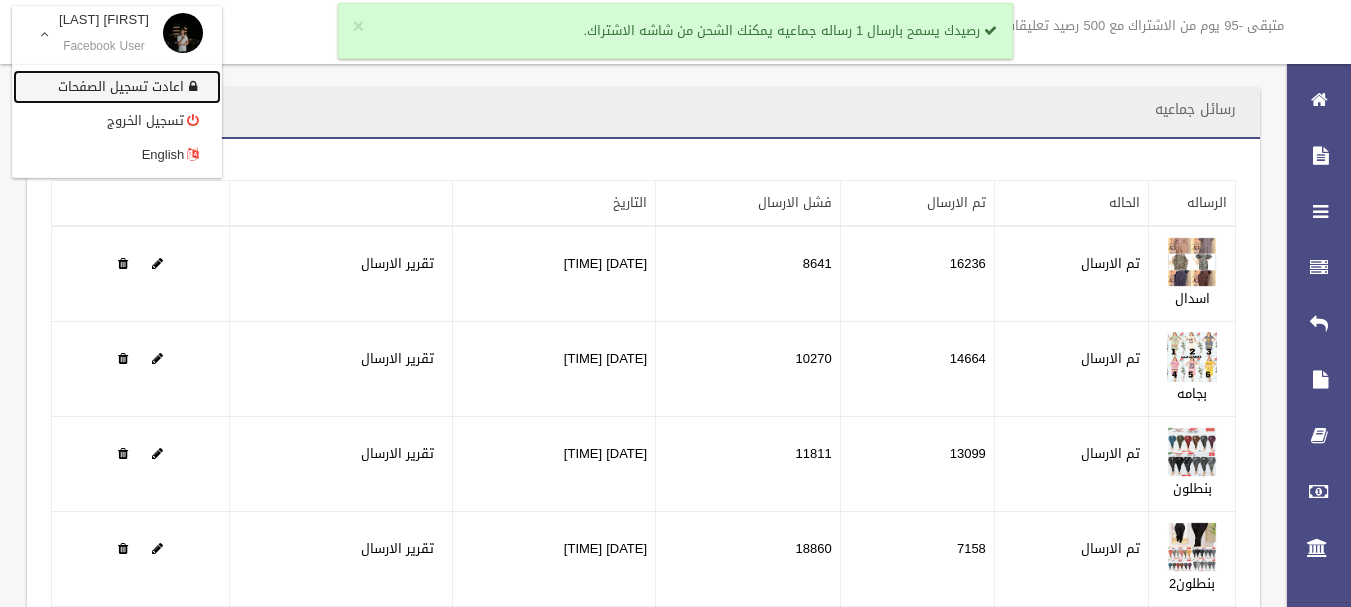 click on "اعادت تسجيل الصفحات" at bounding box center (117, 87) 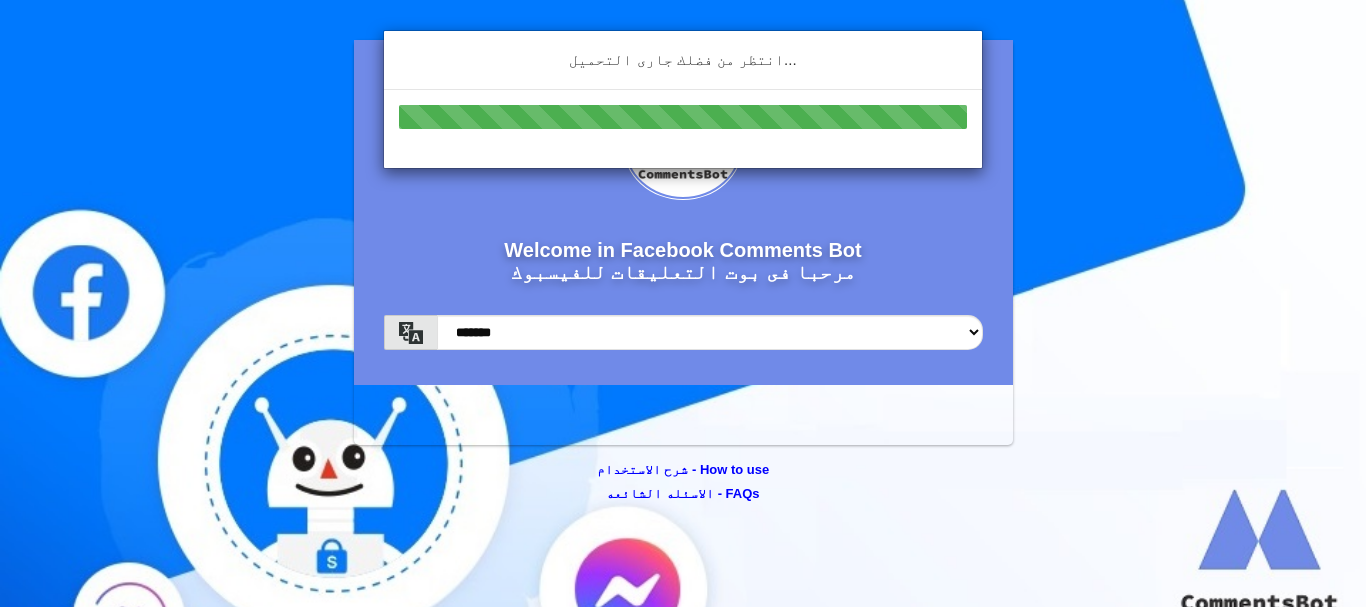 scroll, scrollTop: 0, scrollLeft: 0, axis: both 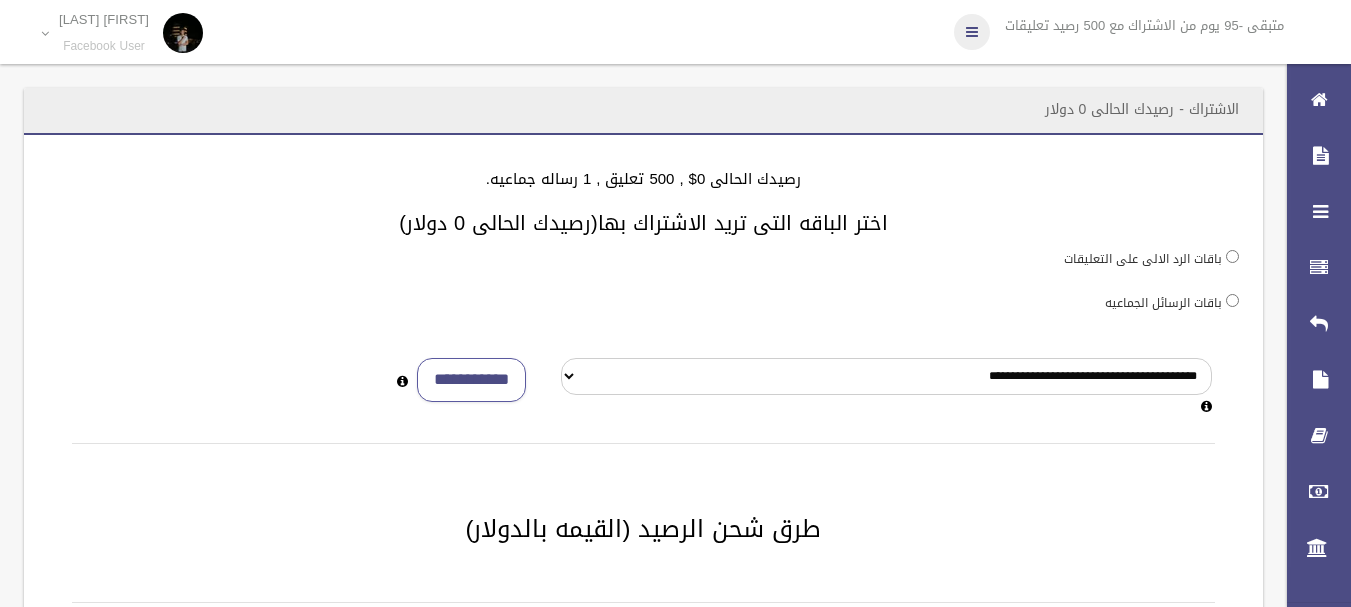click at bounding box center (972, 32) 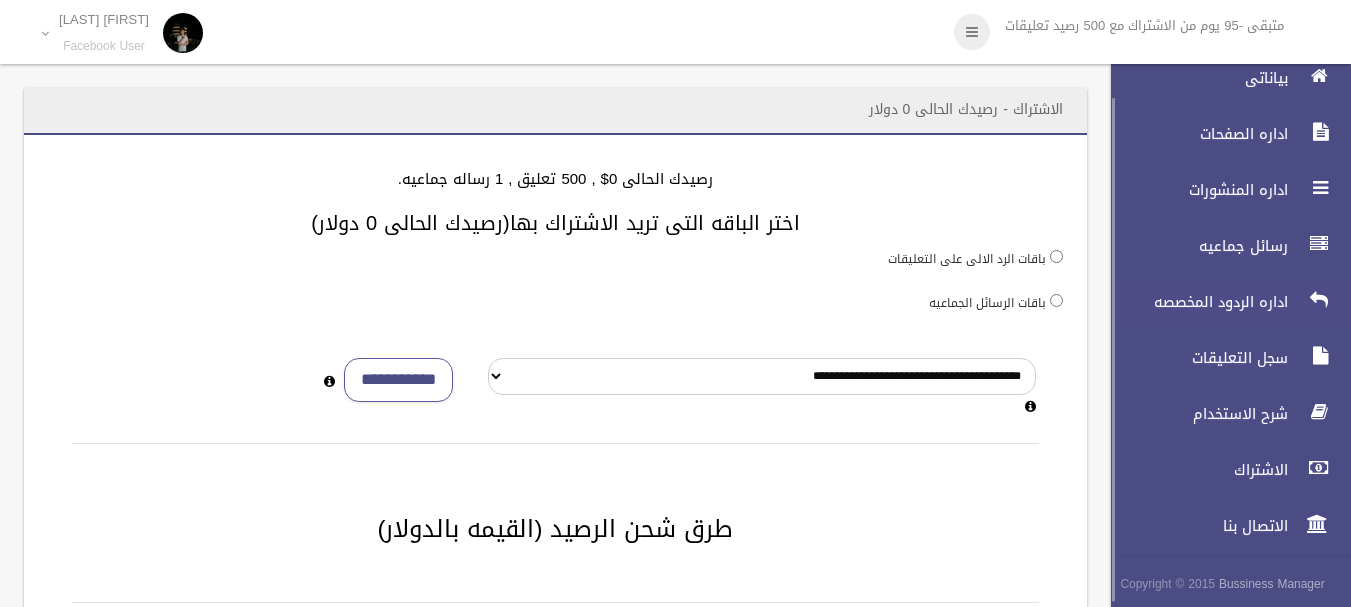 scroll, scrollTop: 28, scrollLeft: 0, axis: vertical 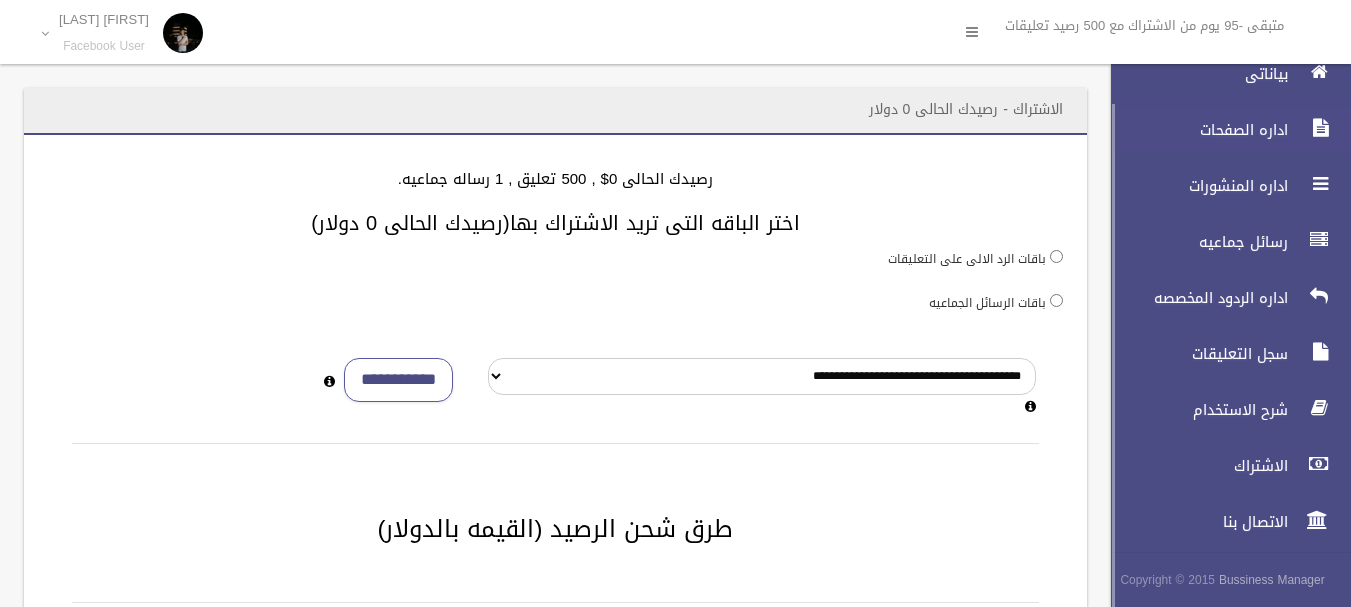 click on "اداره الصفحات" at bounding box center [1194, 130] 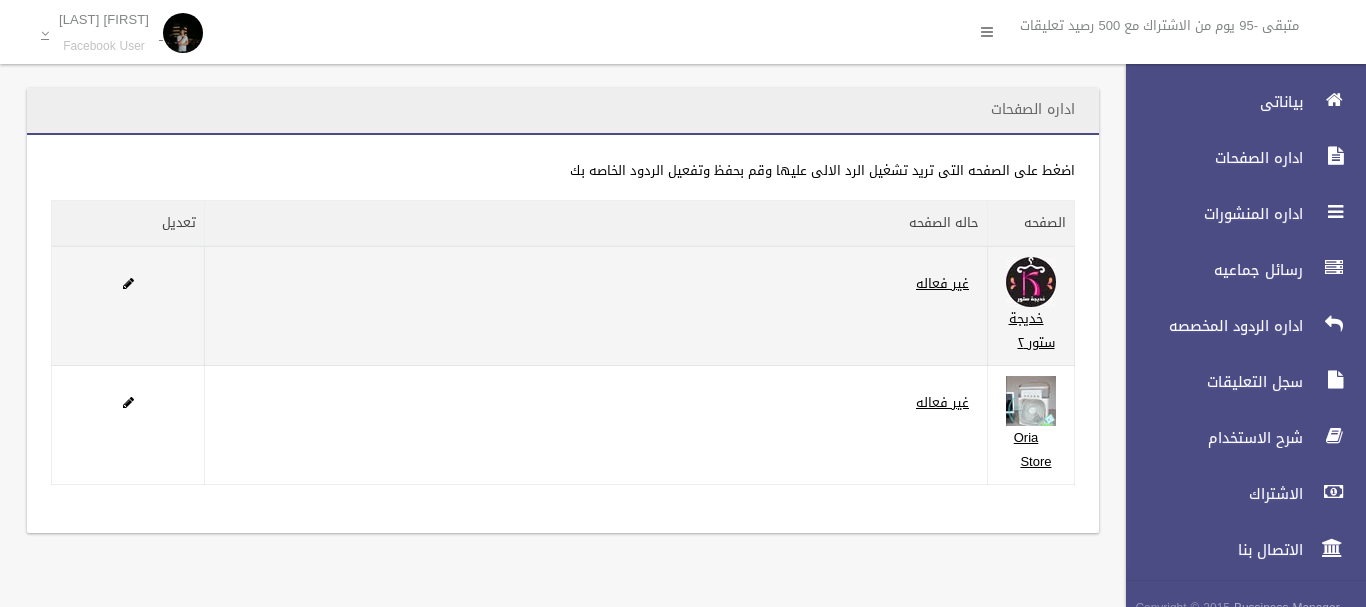 scroll, scrollTop: 0, scrollLeft: 0, axis: both 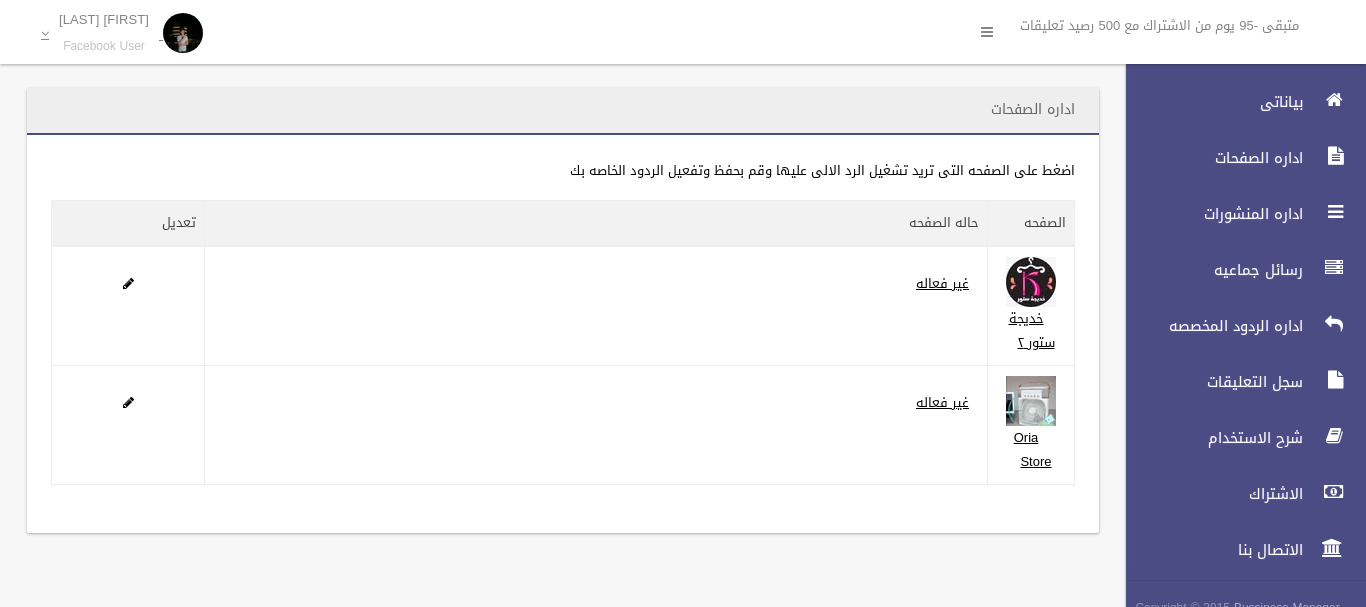 click on "اضغط على الصفحه التى تريد تشغيل الرد الالى عليها وقم بحفظ وتفعيل الردود الخاصه بك" at bounding box center [563, 171] 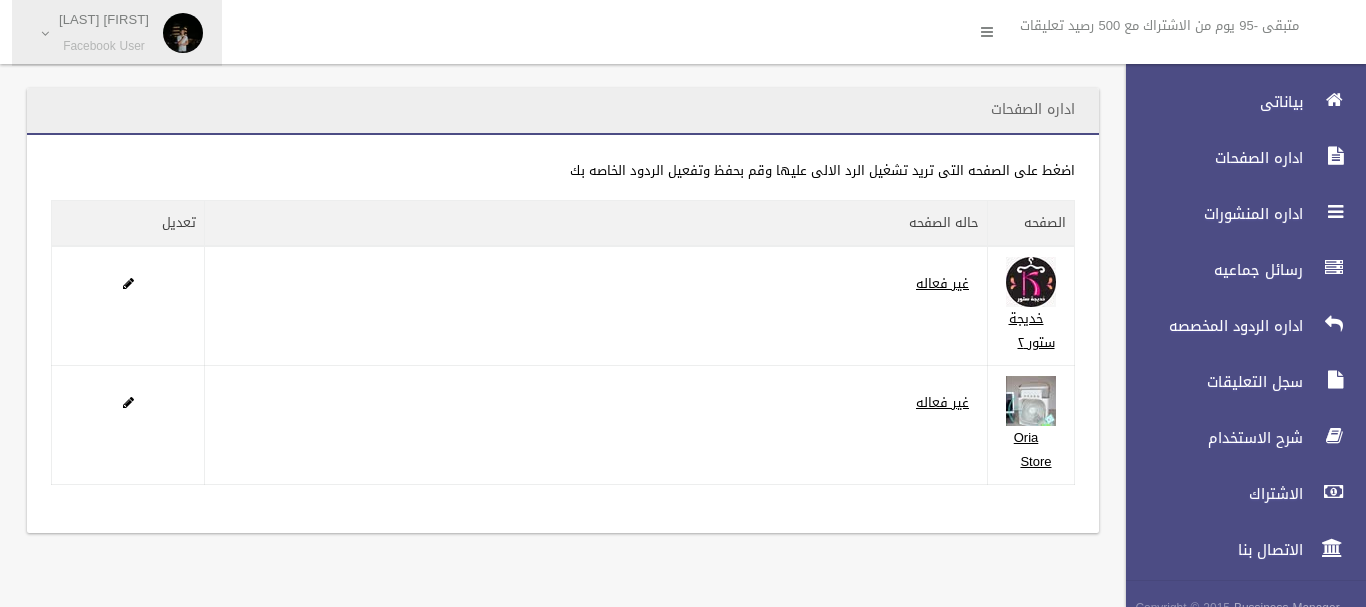 click on "سالم سلام   Facebook User" at bounding box center (104, 33) 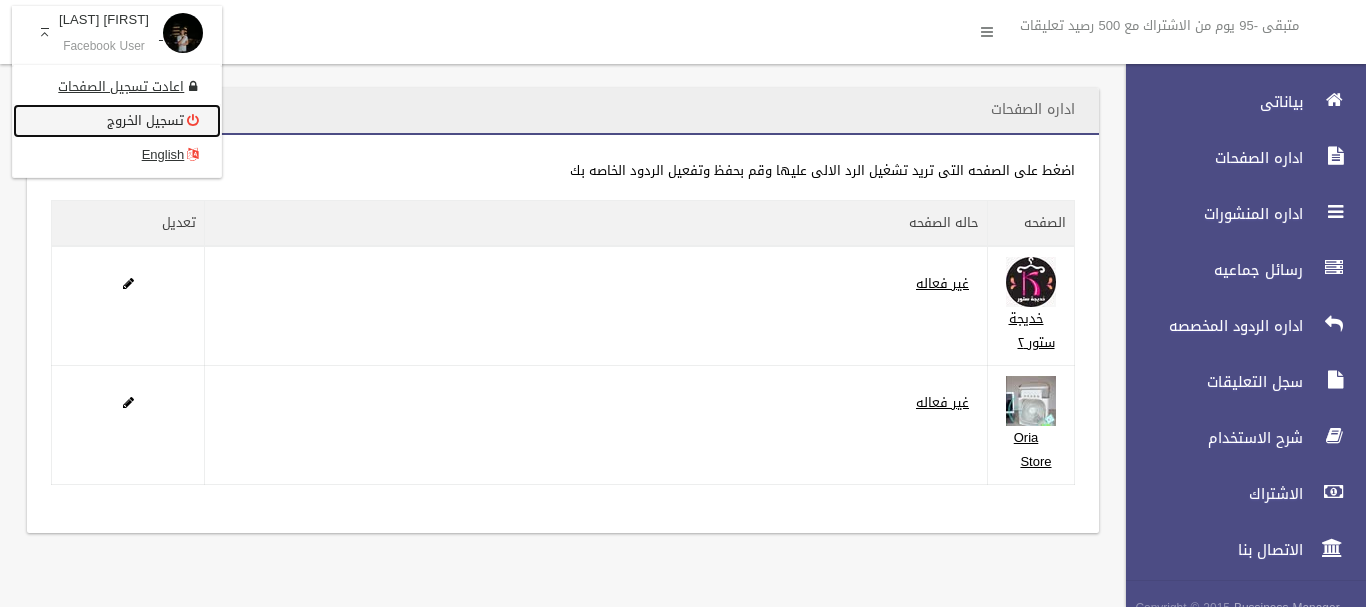 click on "تسجيل الخروج" at bounding box center [117, 121] 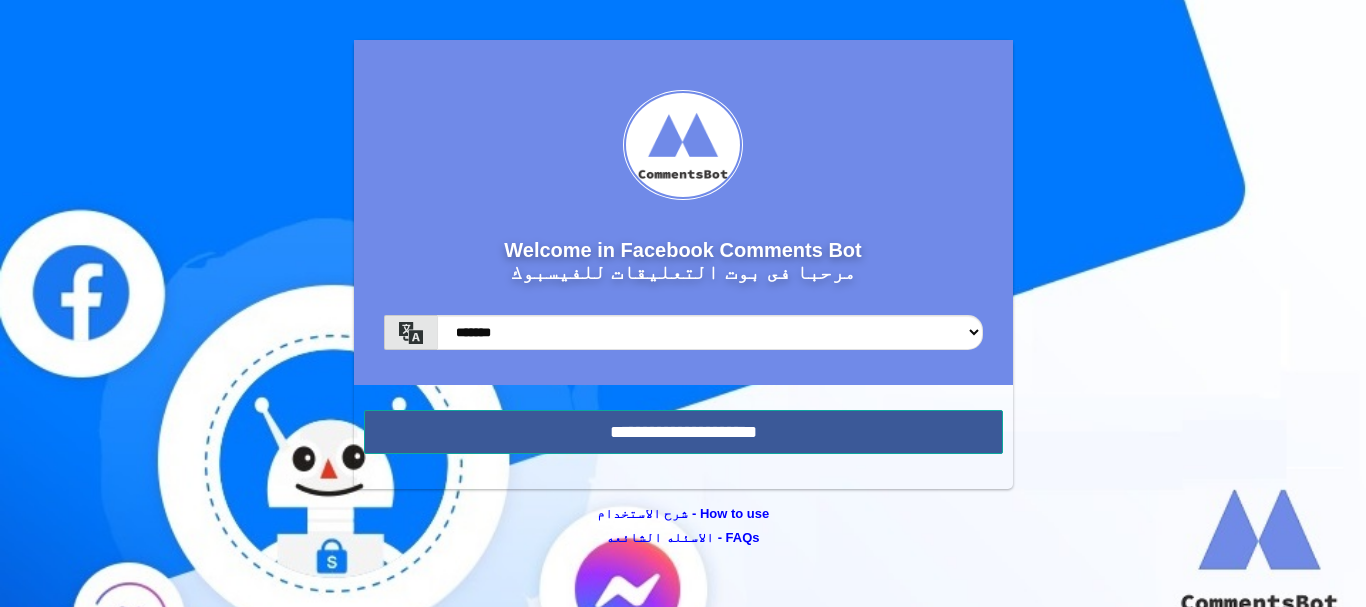 scroll, scrollTop: 0, scrollLeft: 0, axis: both 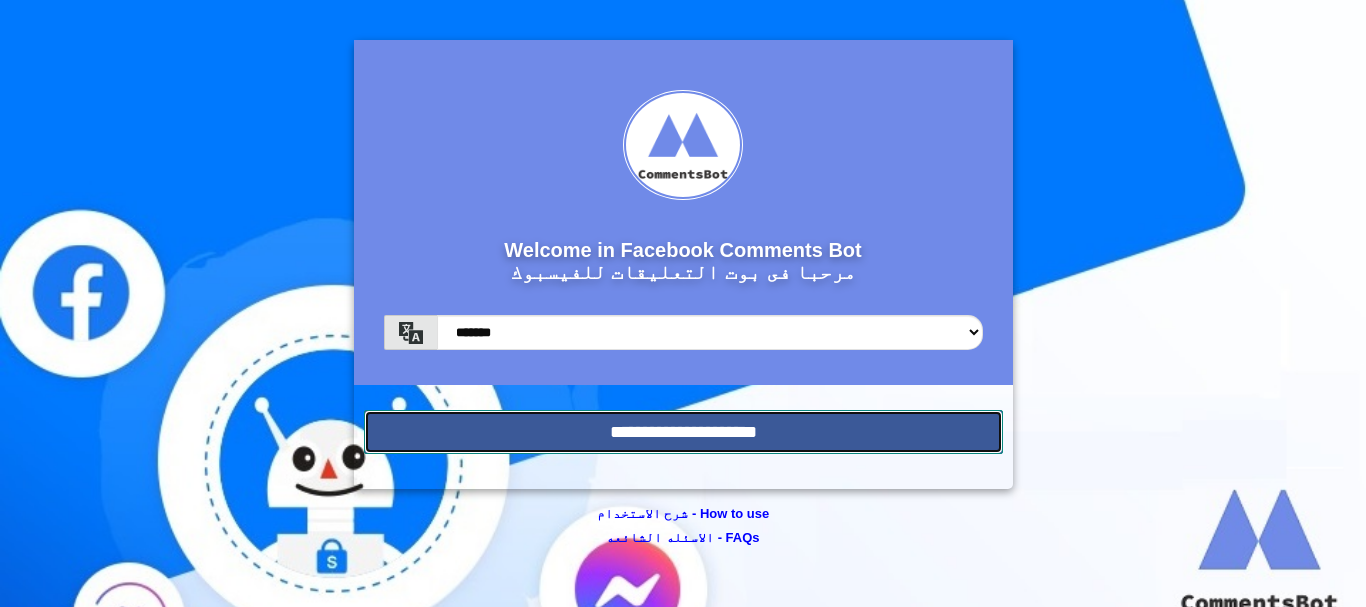 click on "**********" at bounding box center [683, 432] 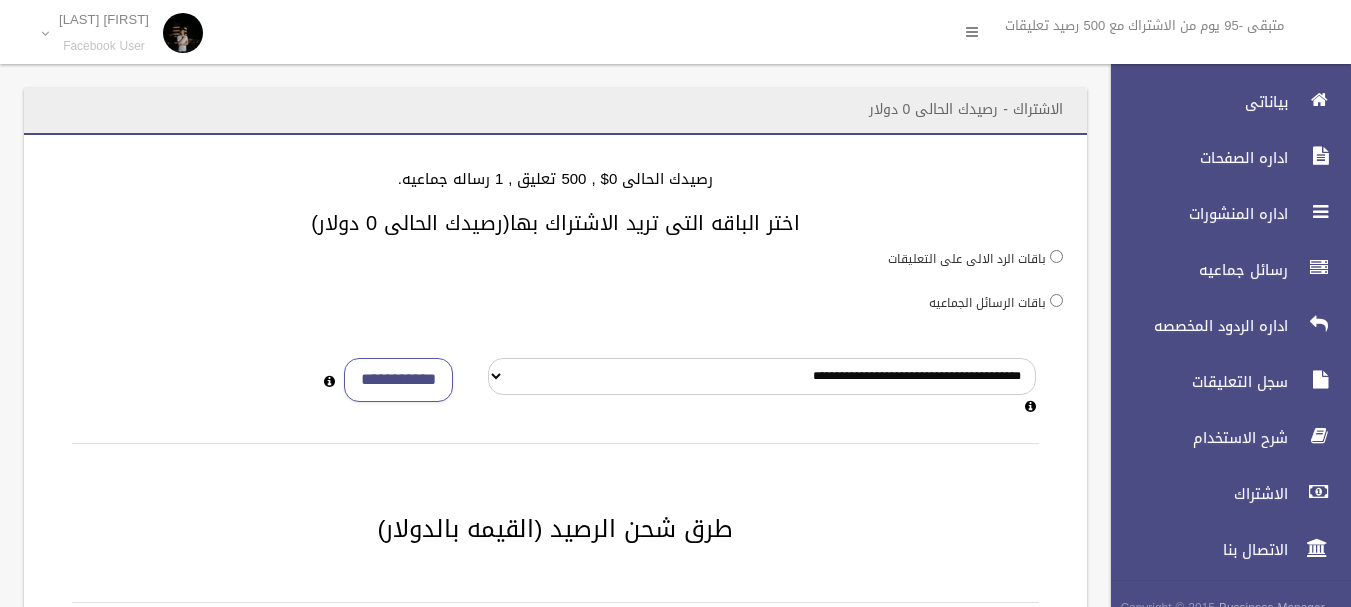 scroll, scrollTop: 0, scrollLeft: 0, axis: both 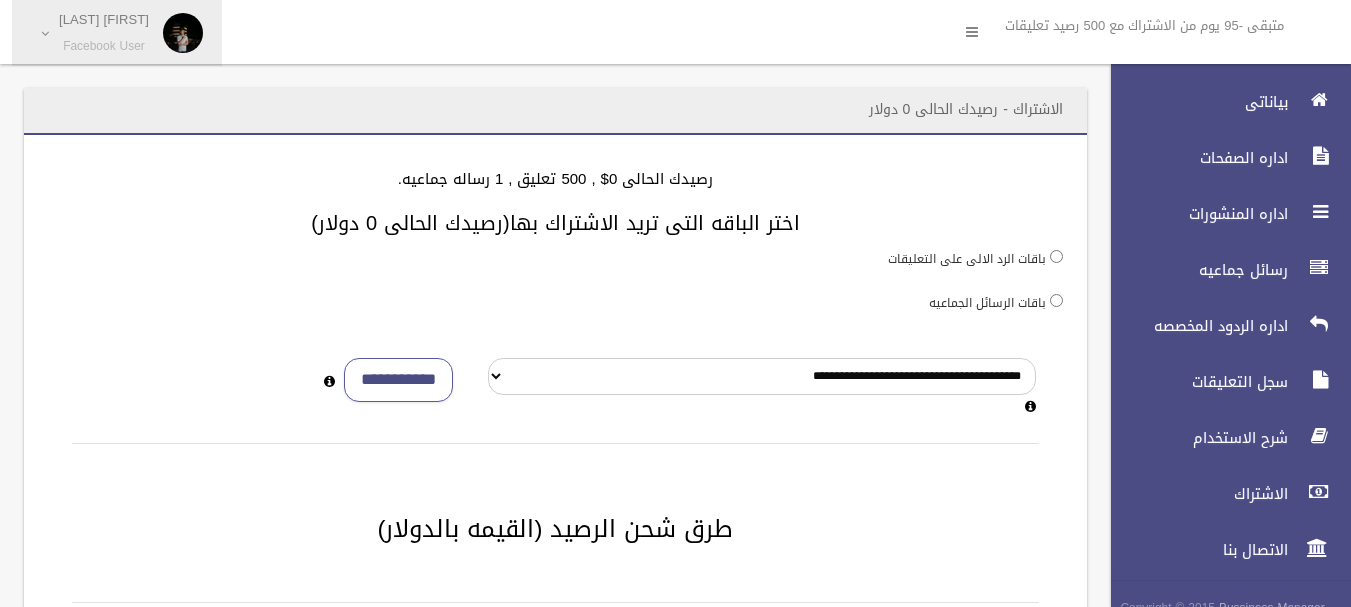 click on "سالم سلام   Facebook User" at bounding box center (117, 33) 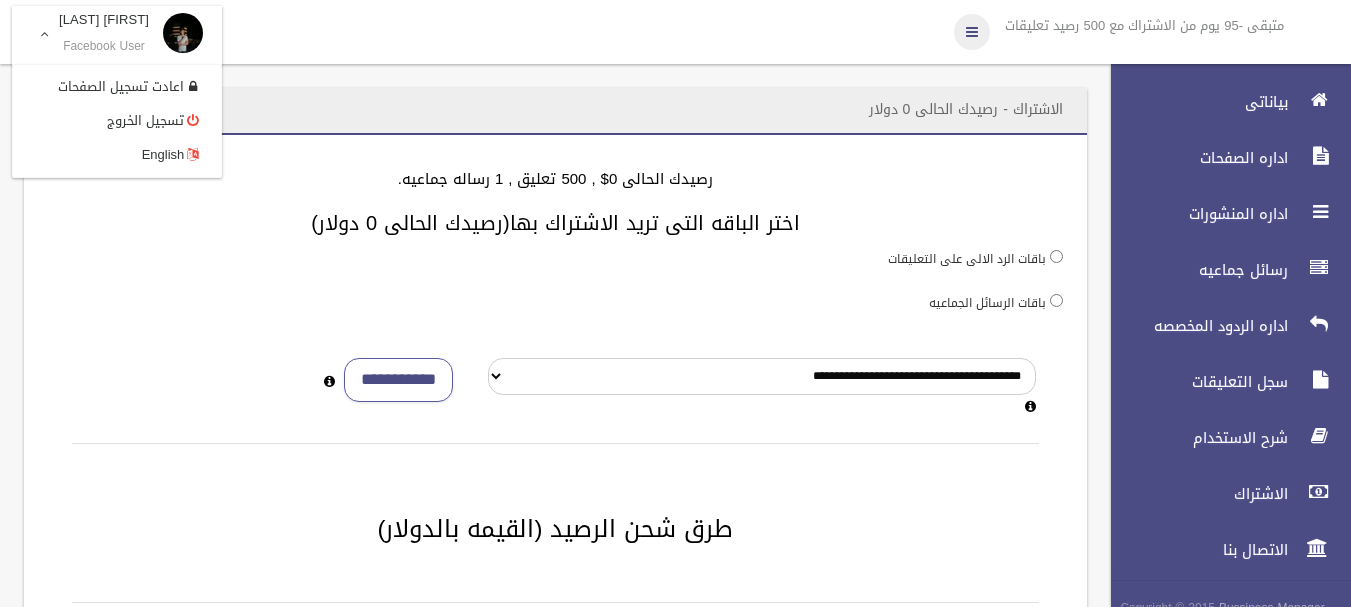 click at bounding box center (972, 32) 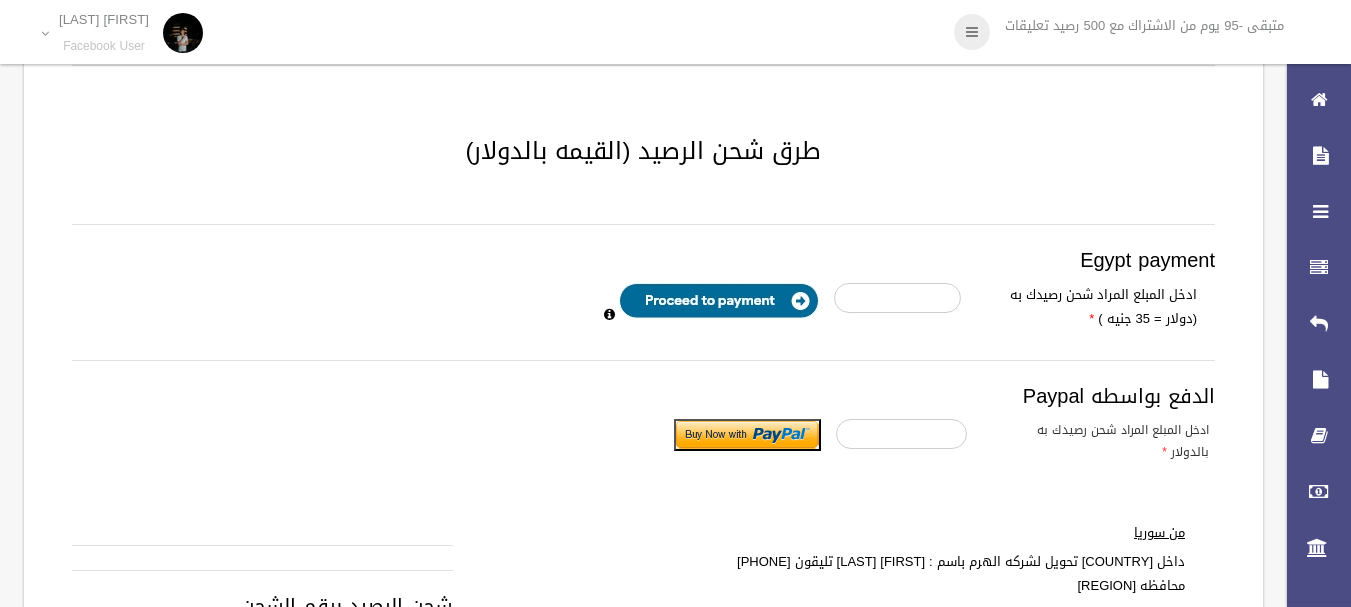 scroll, scrollTop: 182, scrollLeft: 0, axis: vertical 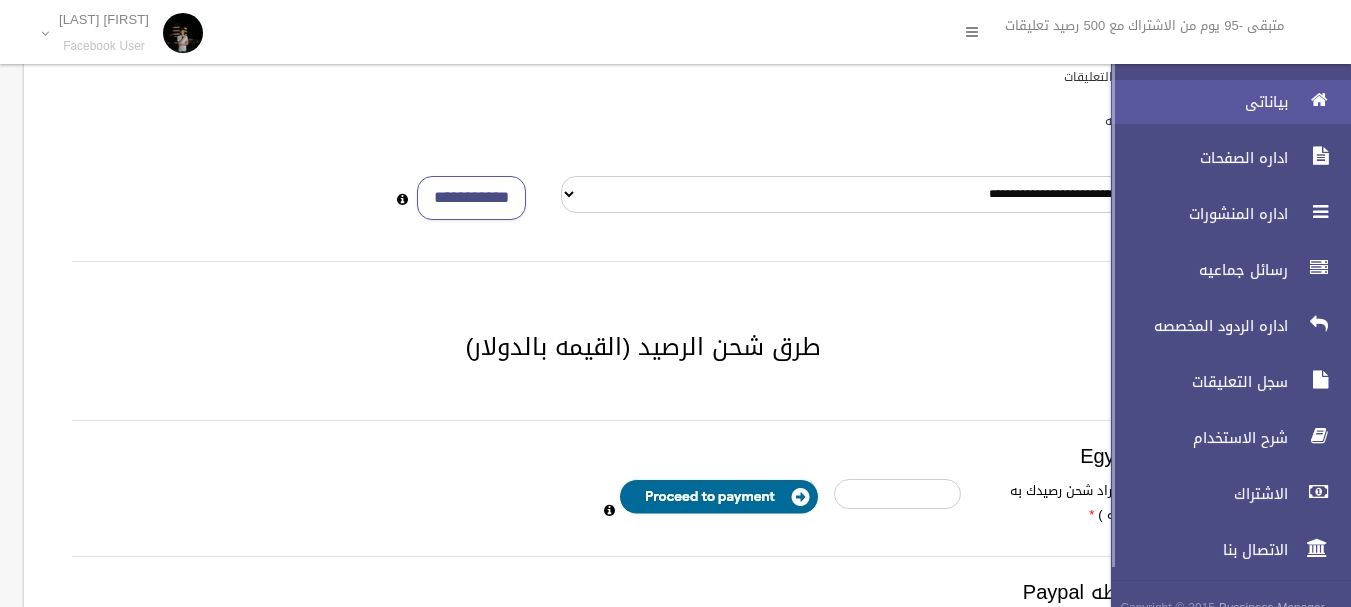 click at bounding box center (1319, 100) 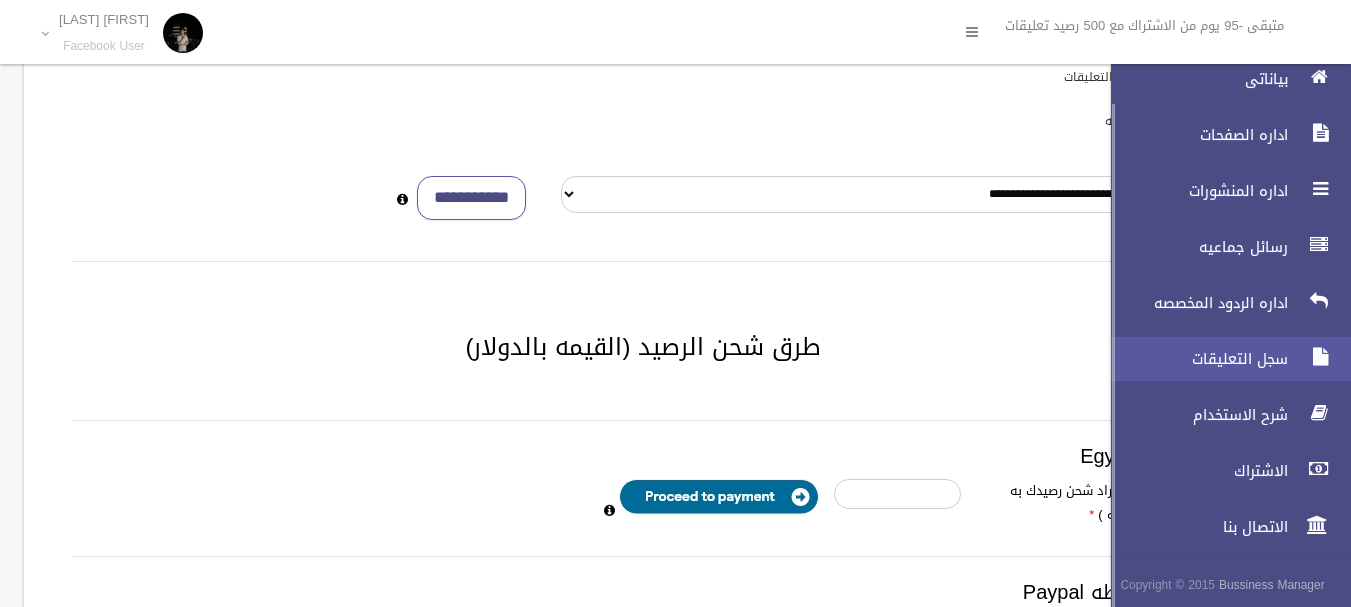 scroll, scrollTop: 28, scrollLeft: 0, axis: vertical 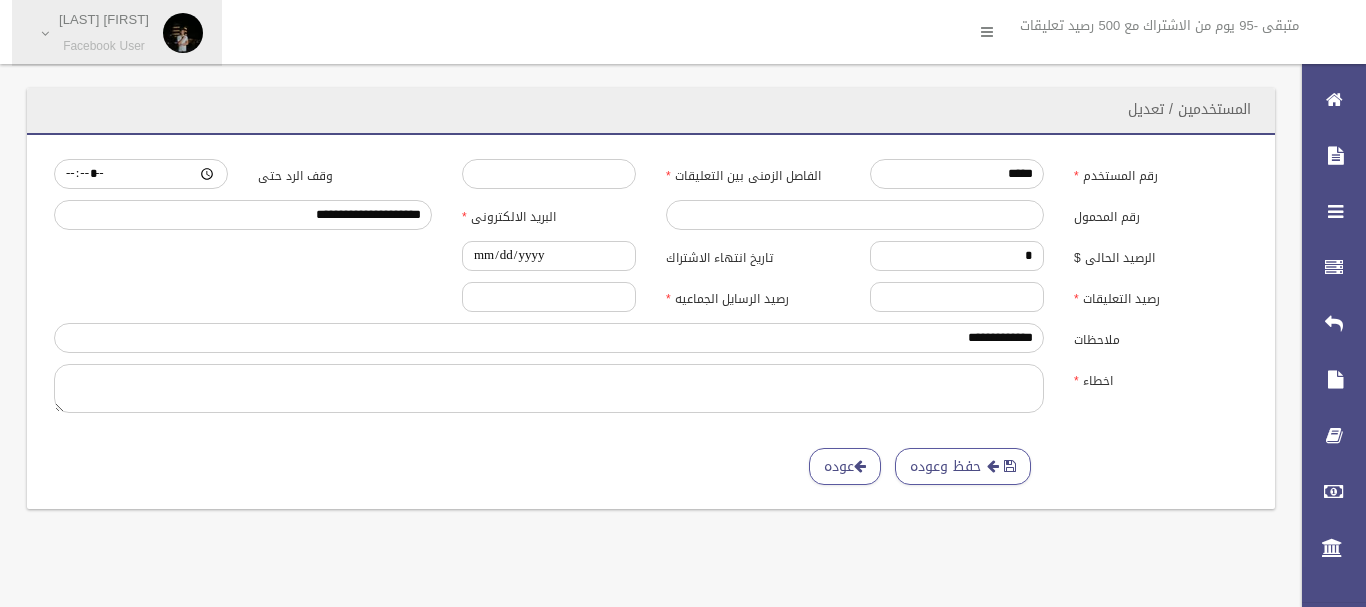 click on "سالم سلام   Facebook User" at bounding box center [117, 33] 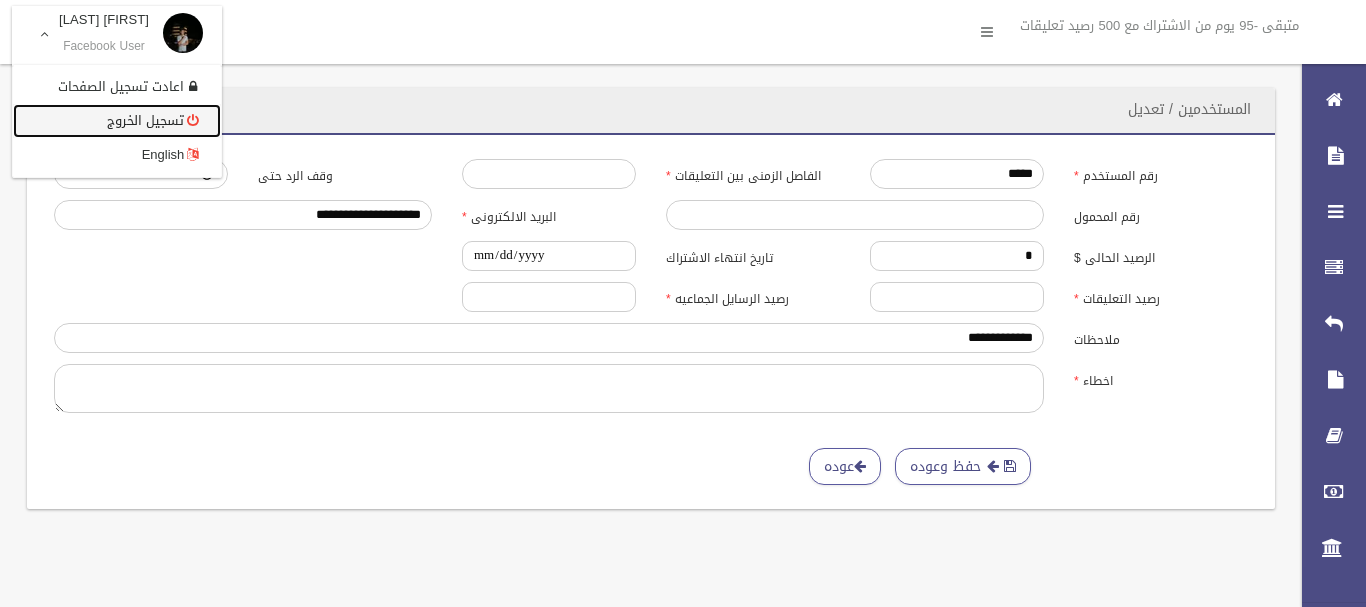 click on "تسجيل الخروج" at bounding box center [117, 121] 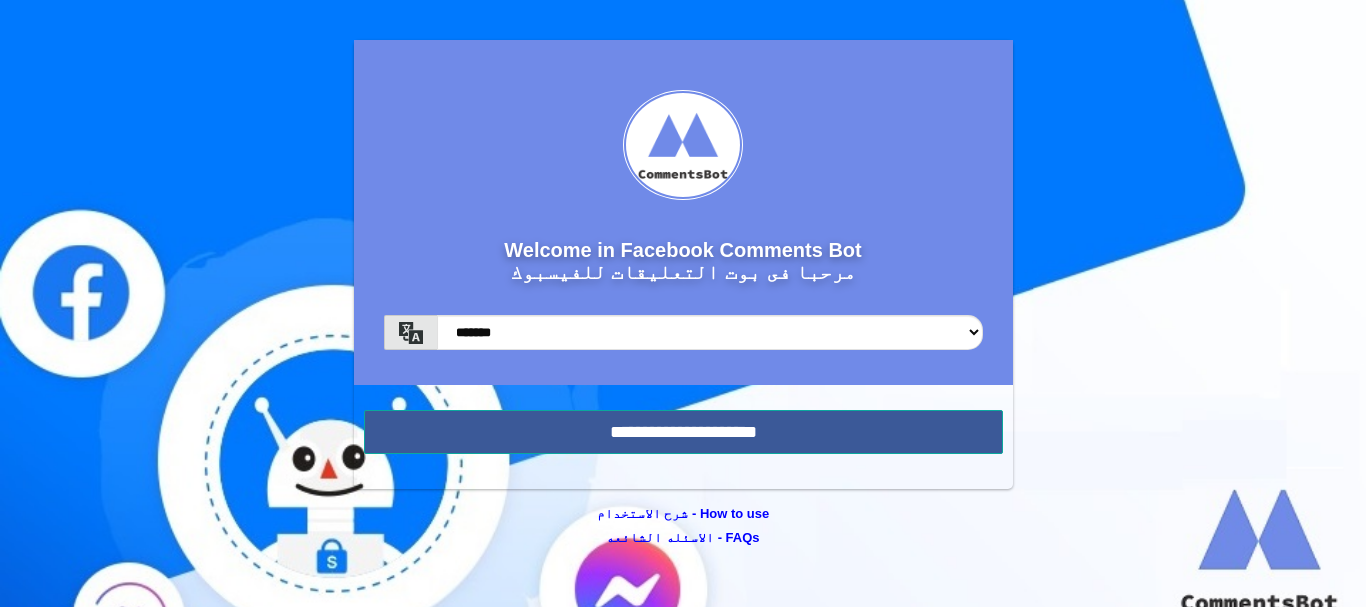 scroll, scrollTop: 0, scrollLeft: 0, axis: both 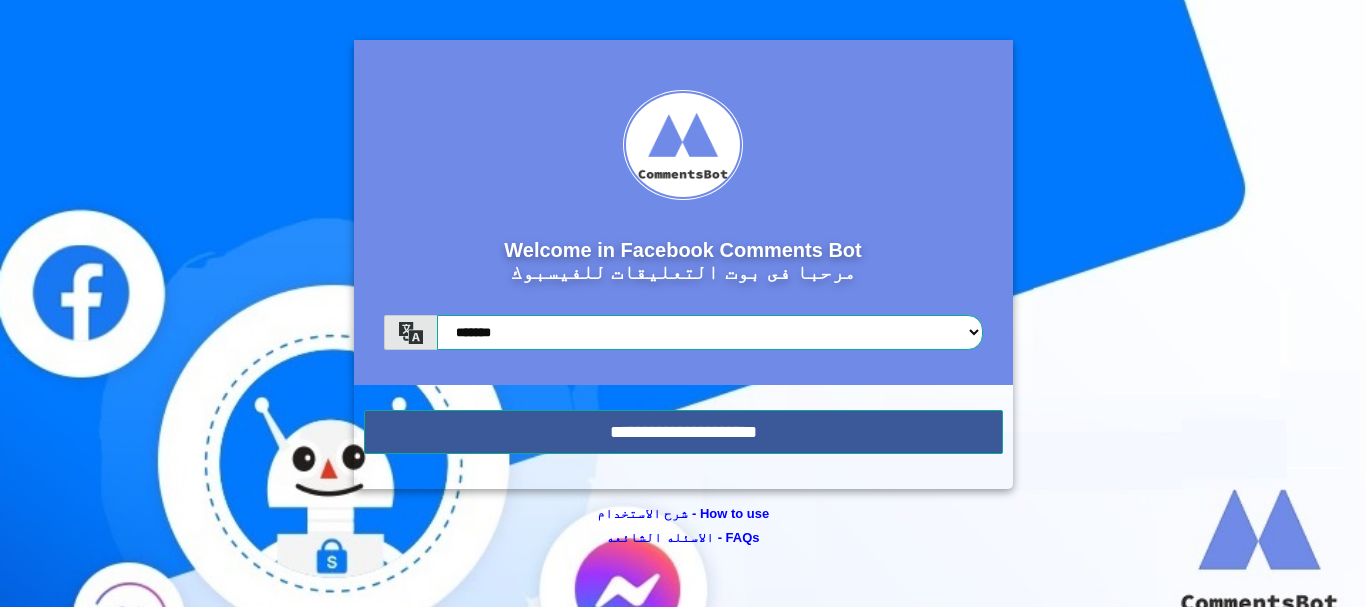 click on "*******
*******" at bounding box center (710, 332) 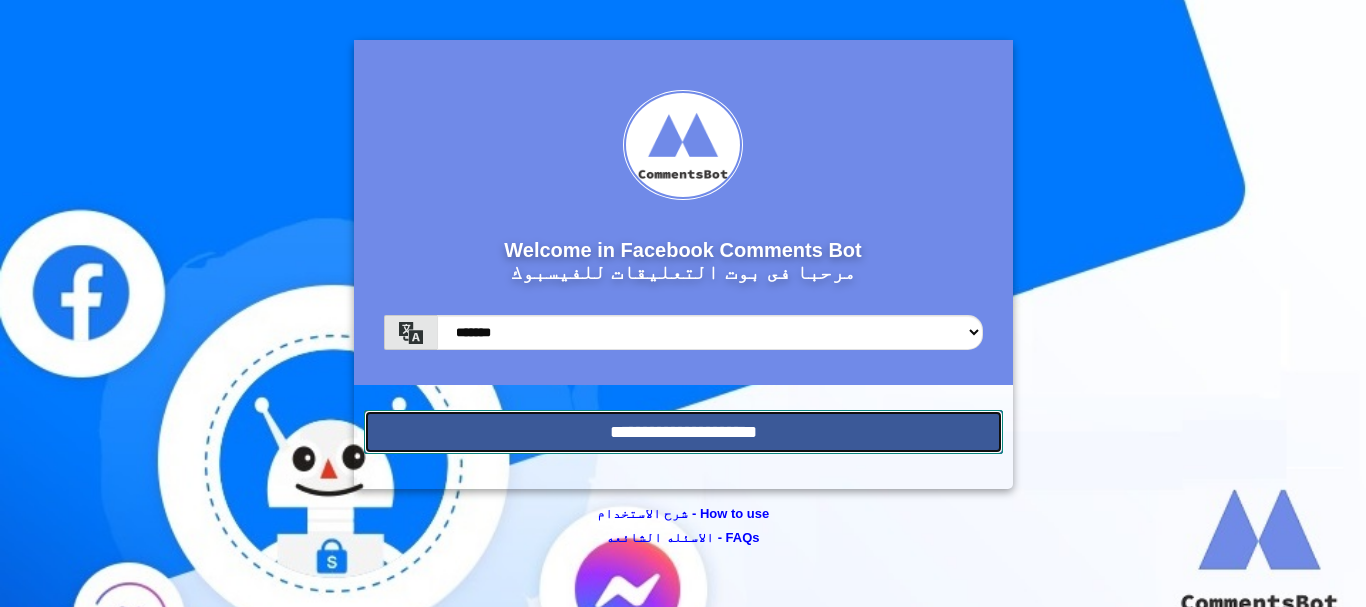 click on "**********" at bounding box center [683, 432] 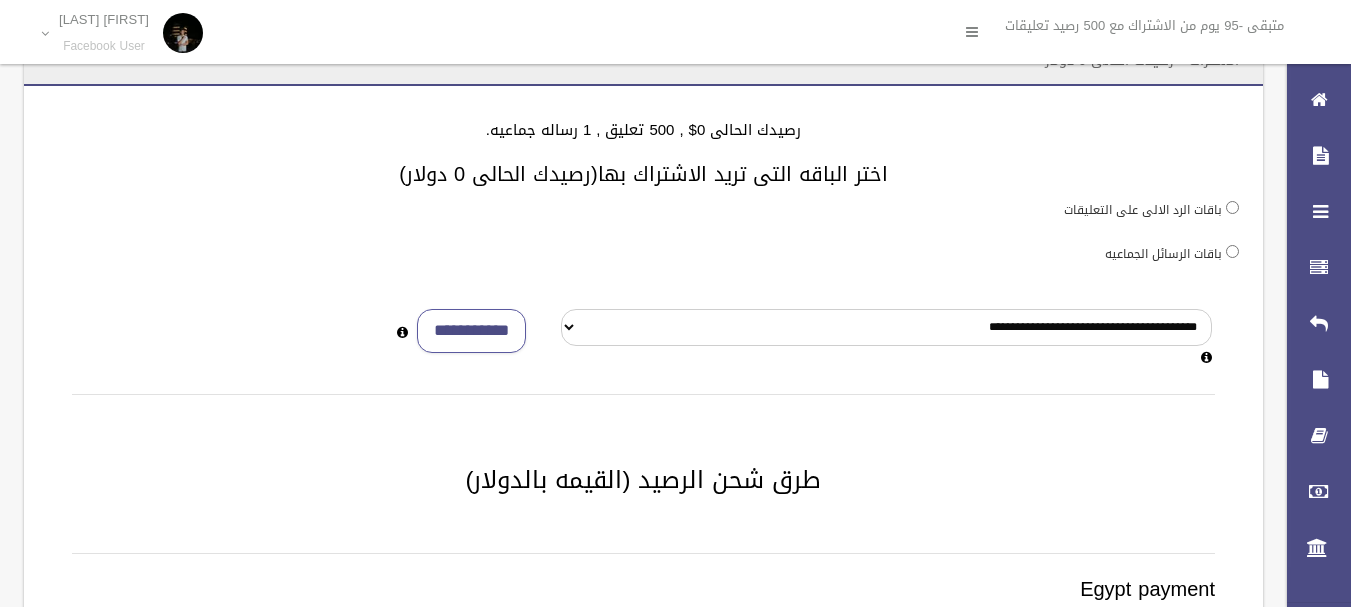 scroll, scrollTop: 0, scrollLeft: 0, axis: both 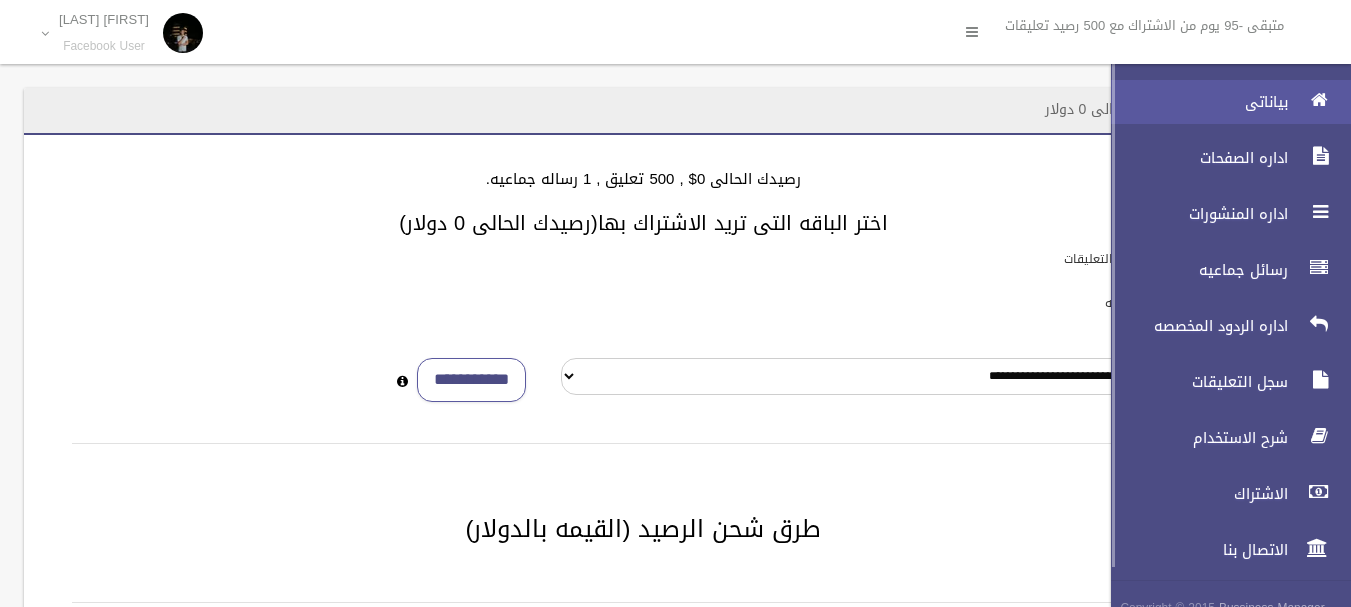 click on "بياناتى" at bounding box center (1194, 102) 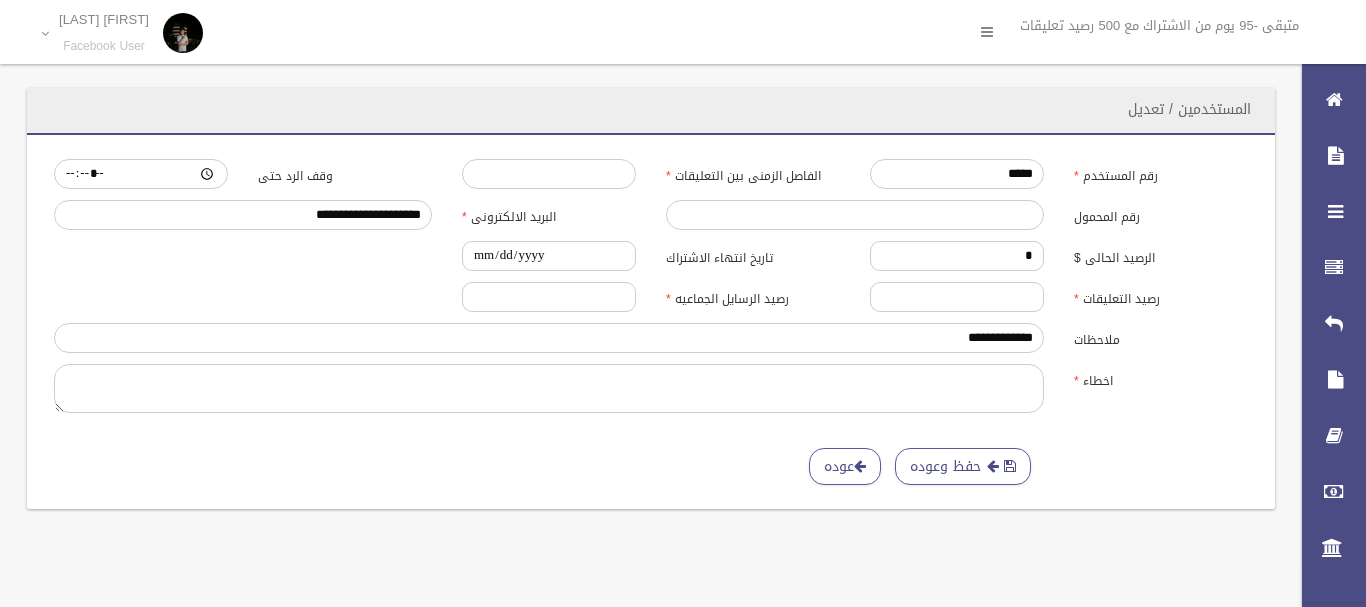 scroll, scrollTop: 0, scrollLeft: 0, axis: both 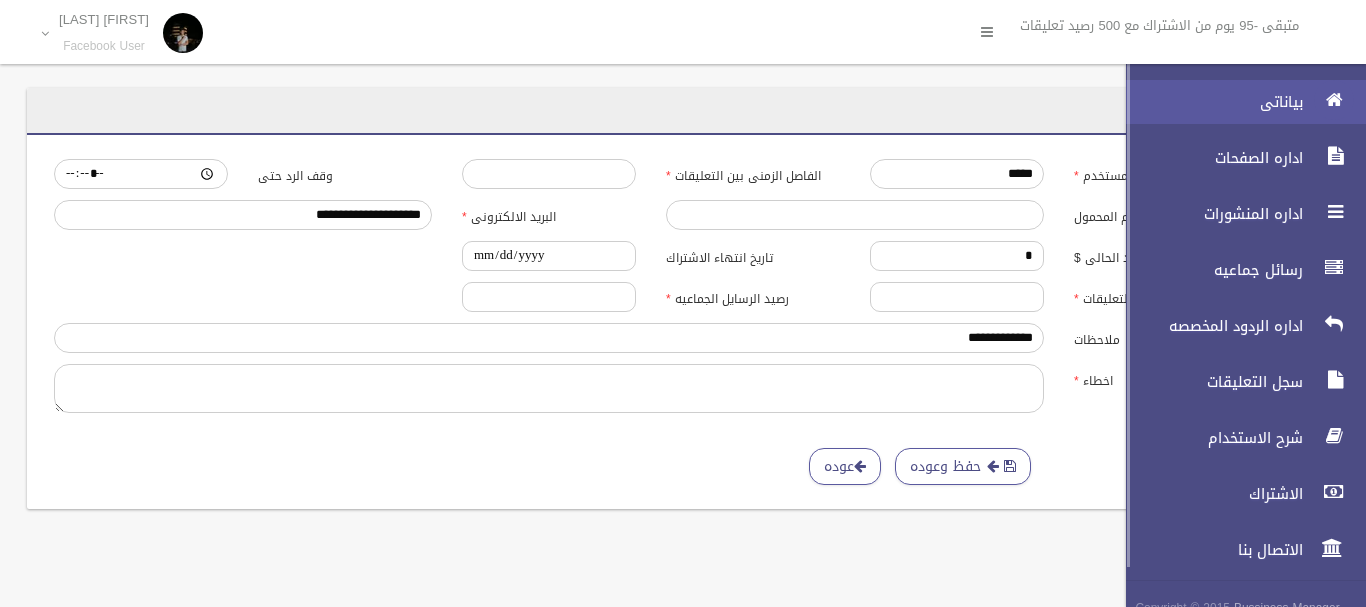 click at bounding box center [1334, 100] 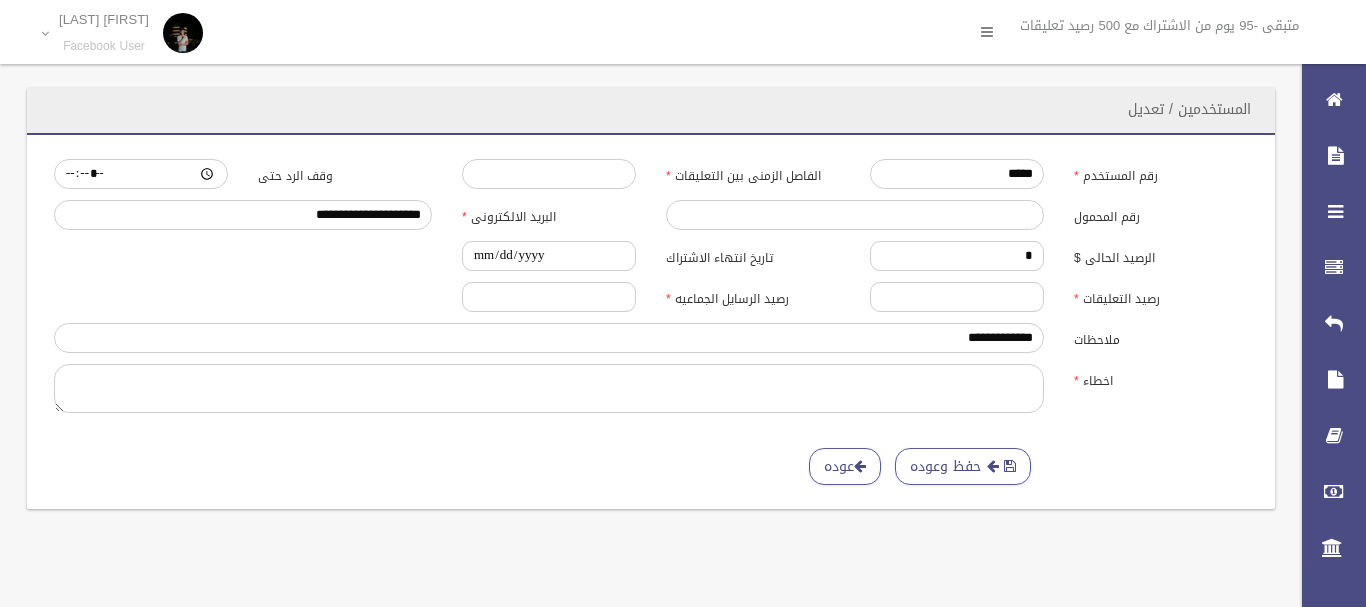 scroll, scrollTop: 0, scrollLeft: 0, axis: both 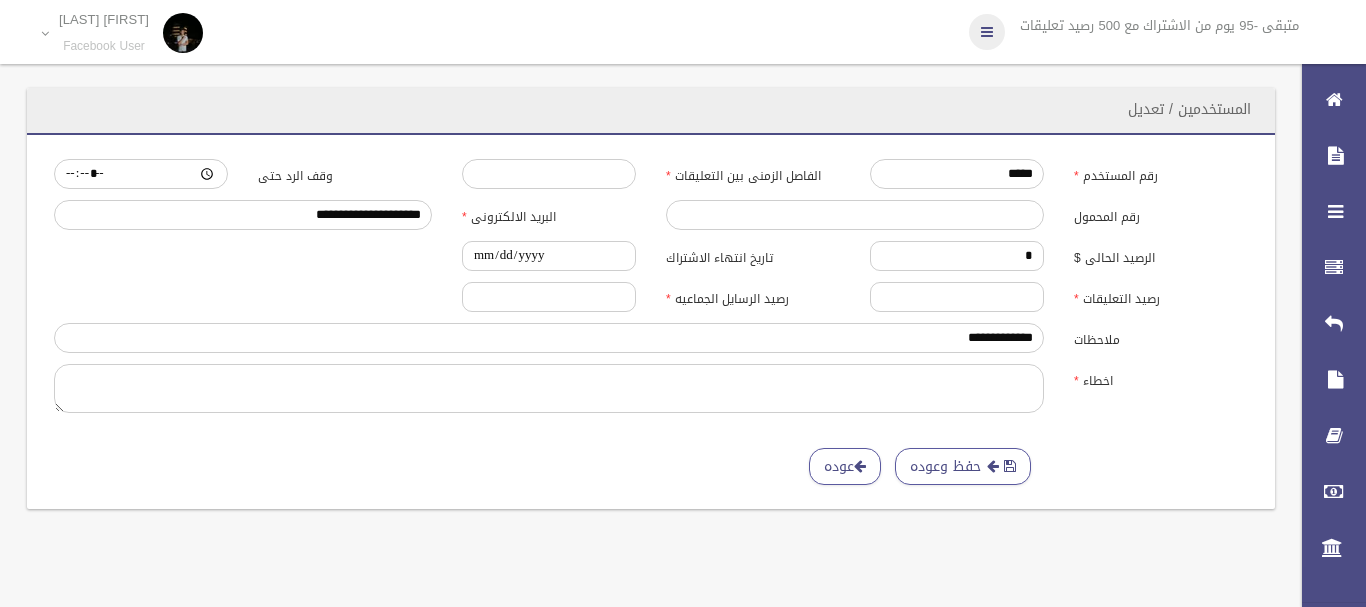 click at bounding box center [987, 32] 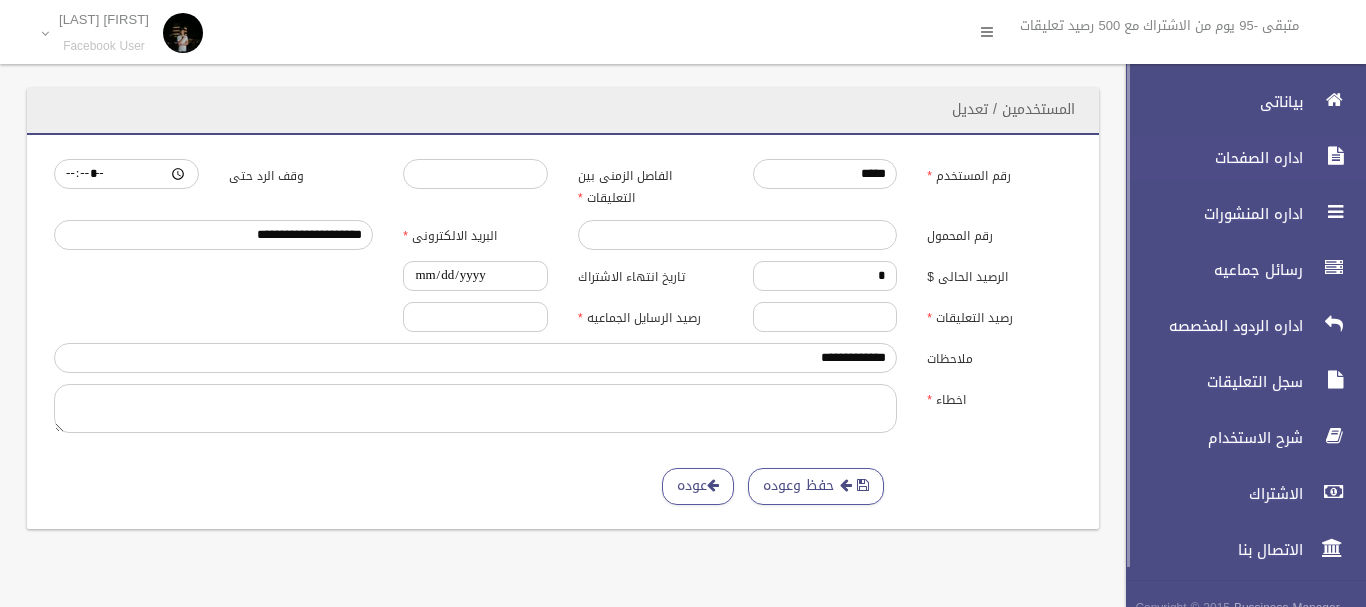 click on "اداره الصفحات" at bounding box center (1209, 158) 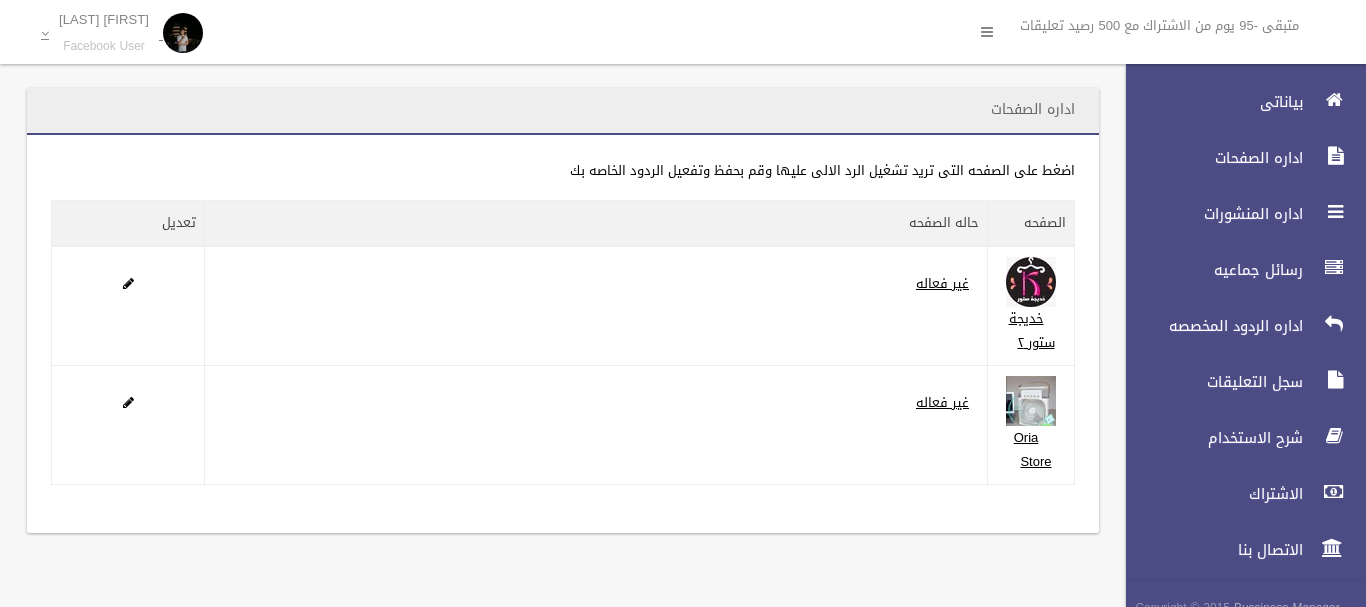 scroll, scrollTop: 0, scrollLeft: 0, axis: both 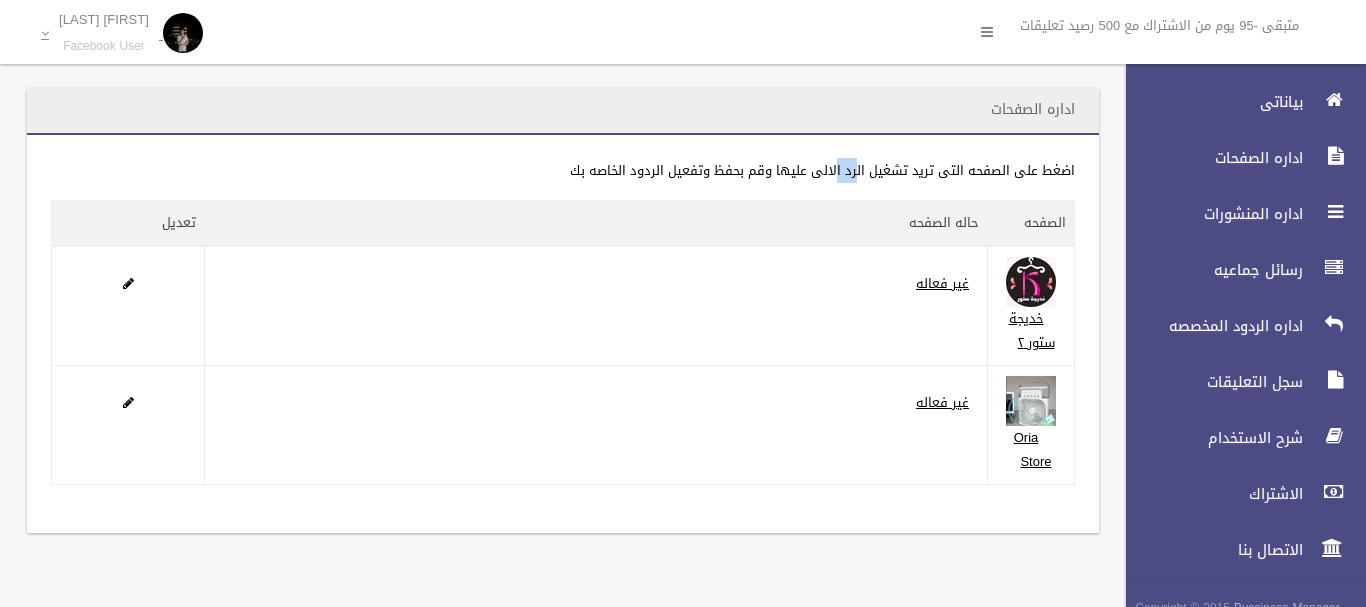 click on "اضغط على الصفحه التى تريد تشغيل الرد الالى عليها وقم بحفظ وتفعيل الردود الخاصه بك" at bounding box center [563, 171] 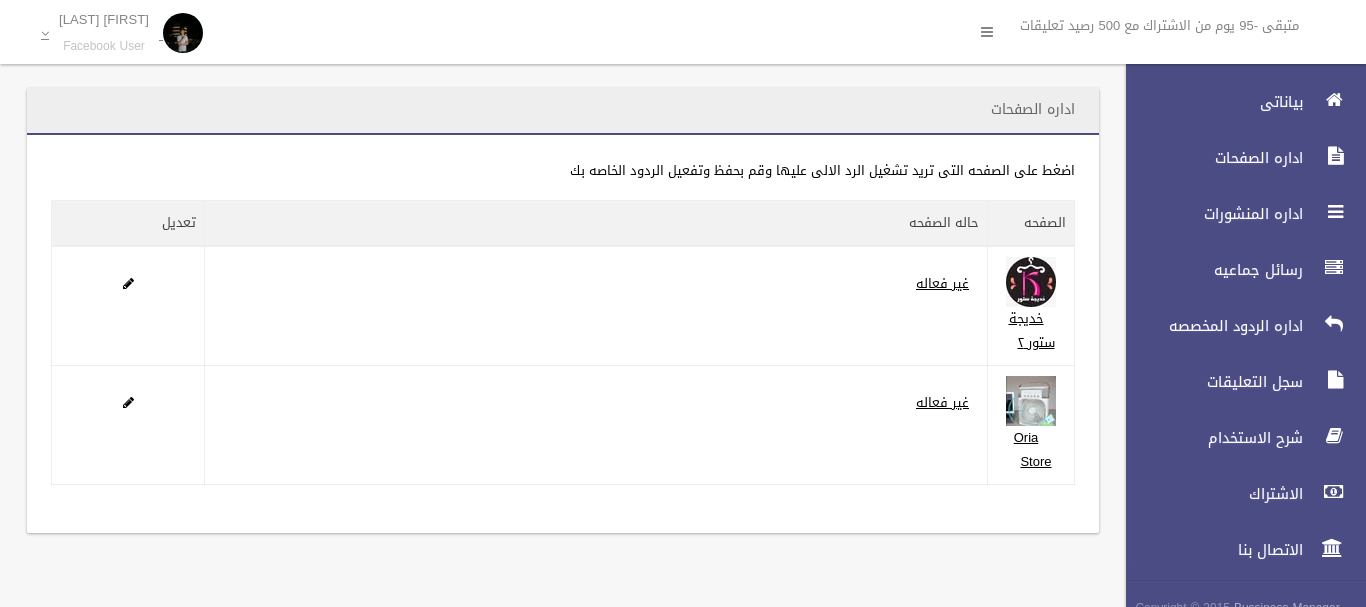 click on "اضغط على الصفحه التى تريد تشغيل الرد الالى عليها وقم بحفظ وتفعيل الردود الخاصه بك" at bounding box center [563, 171] 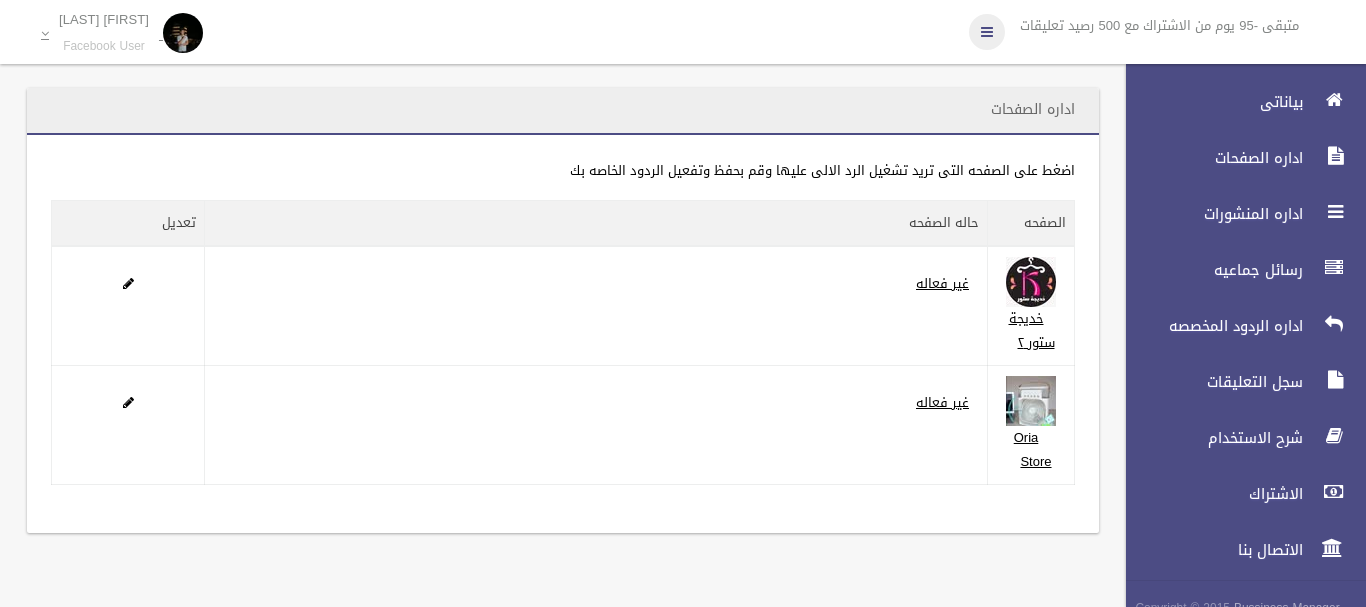 click at bounding box center [987, 32] 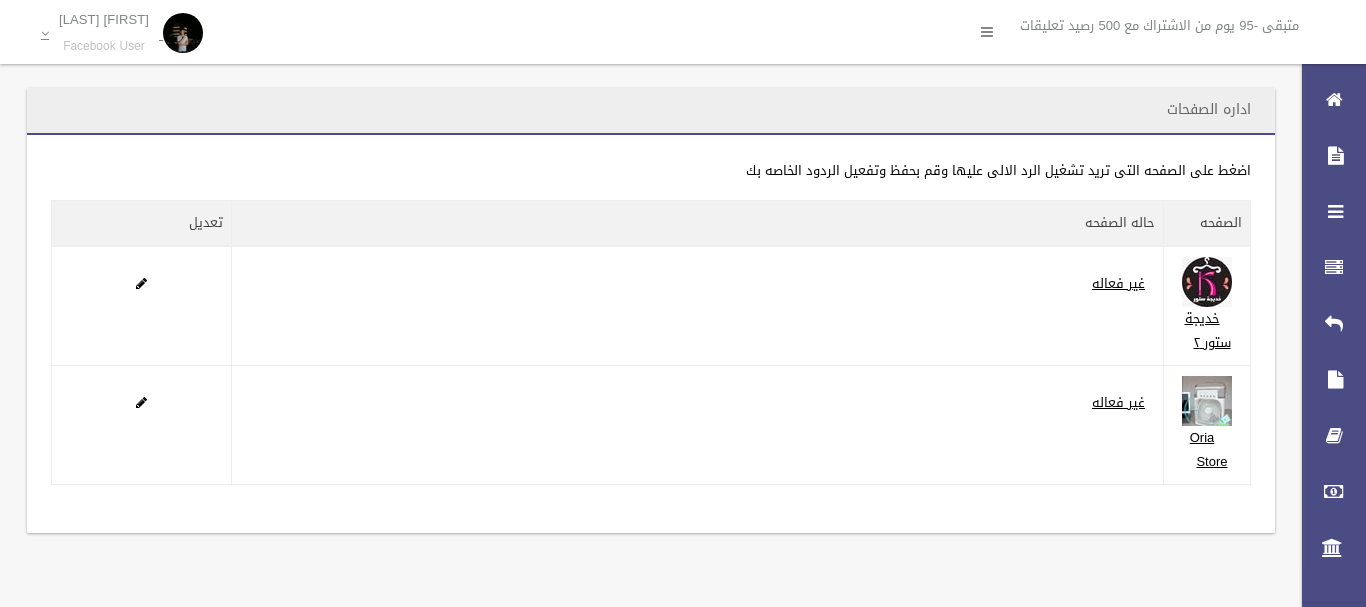 click on "تعديل" at bounding box center [142, 224] 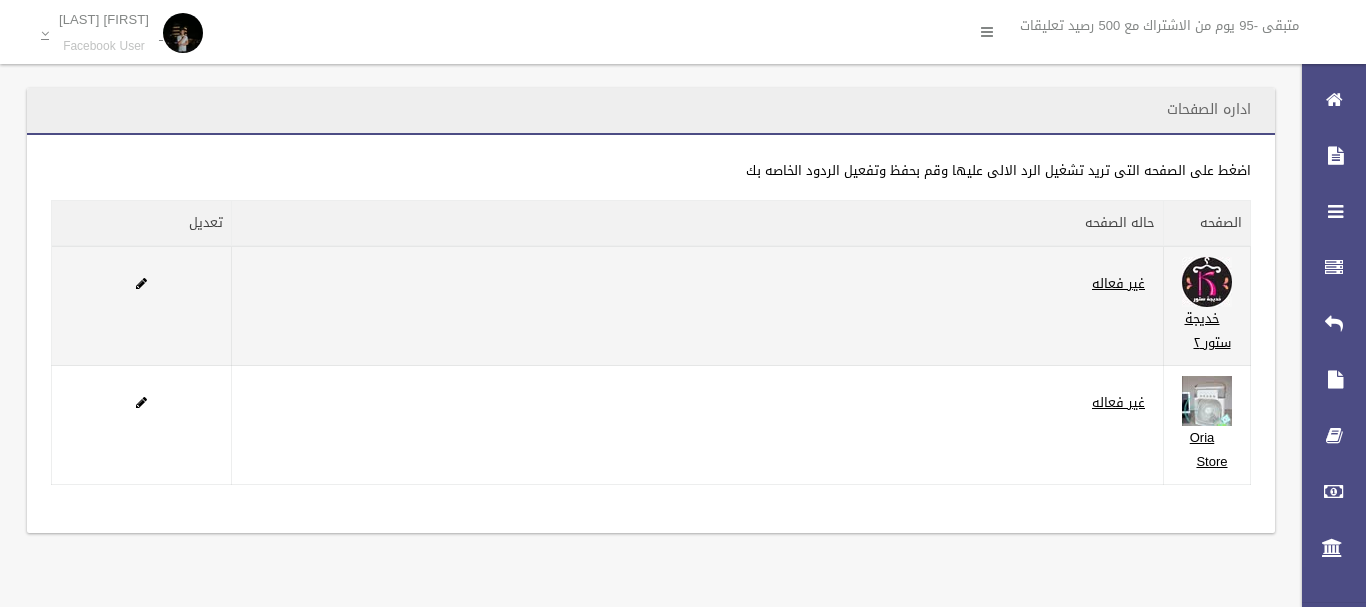 drag, startPoint x: 196, startPoint y: 227, endPoint x: 161, endPoint y: 273, distance: 57.801384 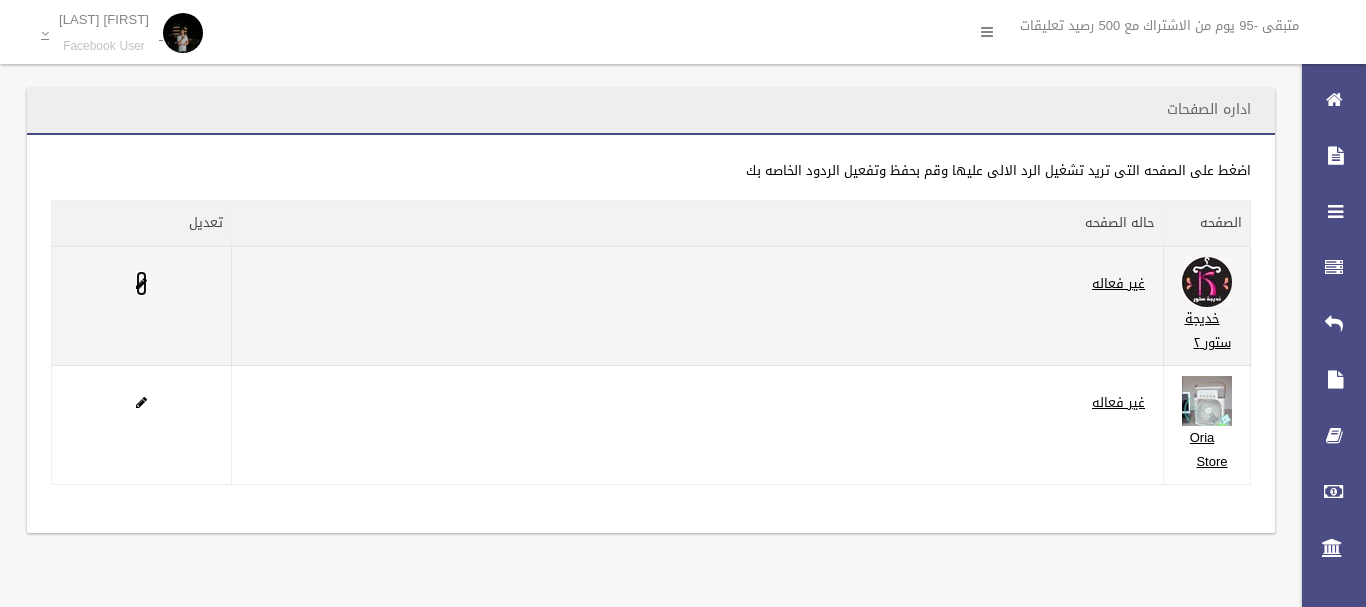 click at bounding box center (141, 283) 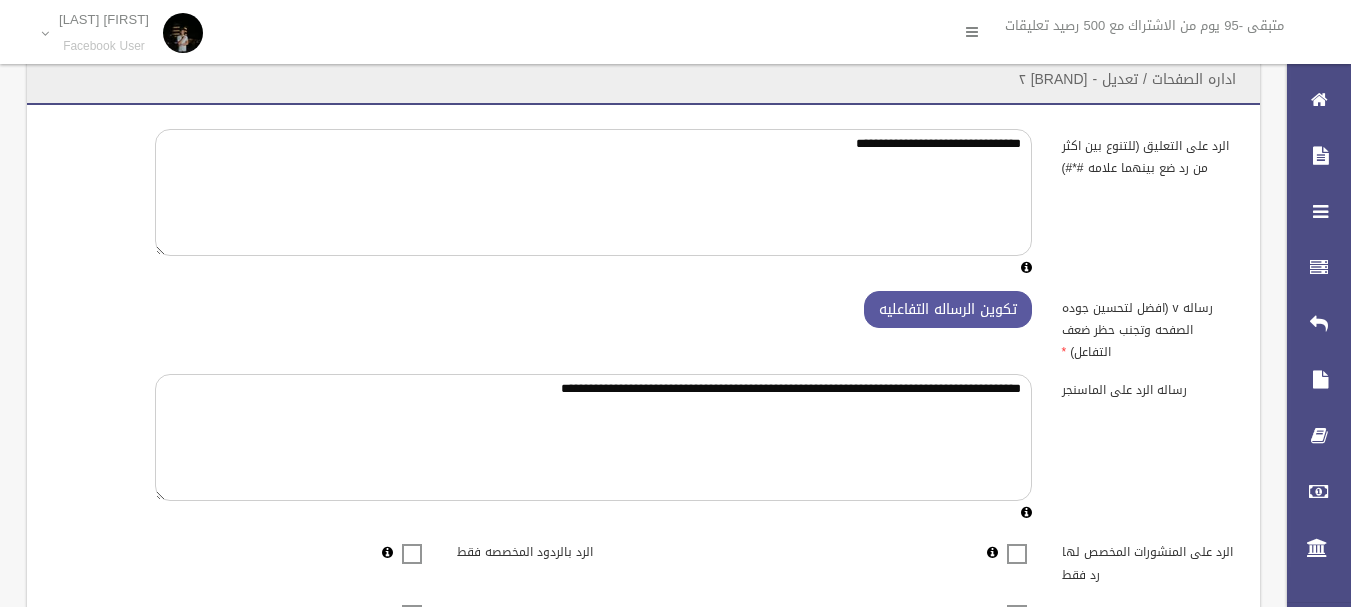 scroll, scrollTop: 0, scrollLeft: 0, axis: both 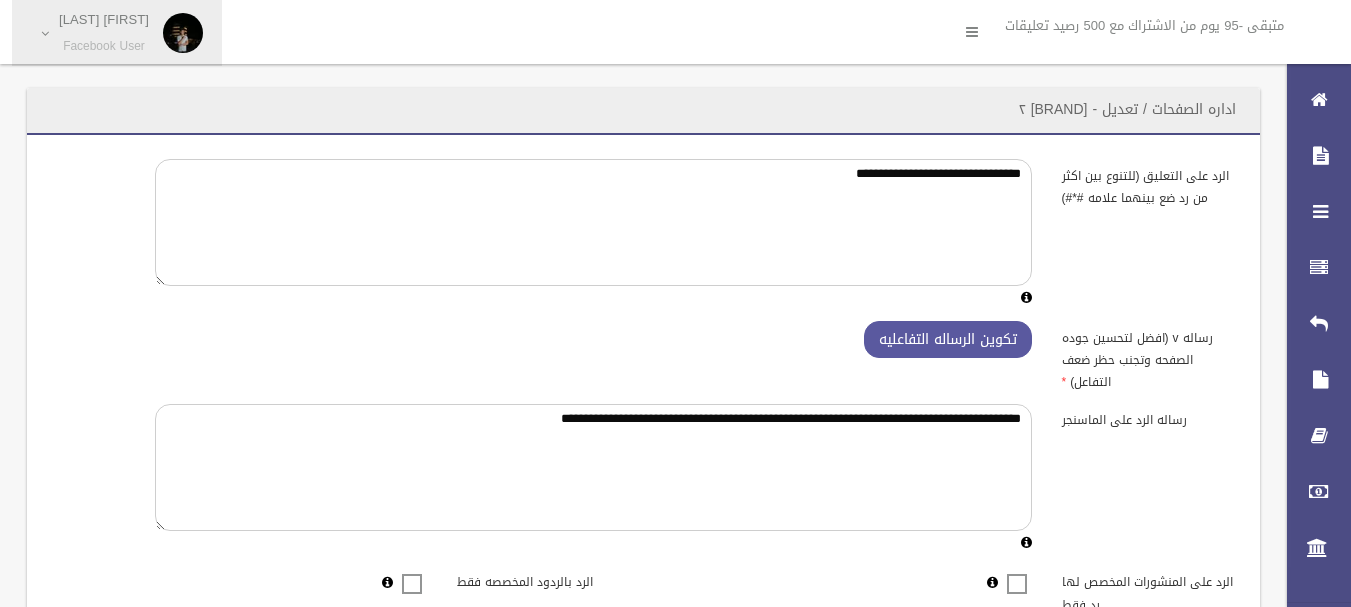 click on "سالم سلام   Facebook User" at bounding box center [117, 33] 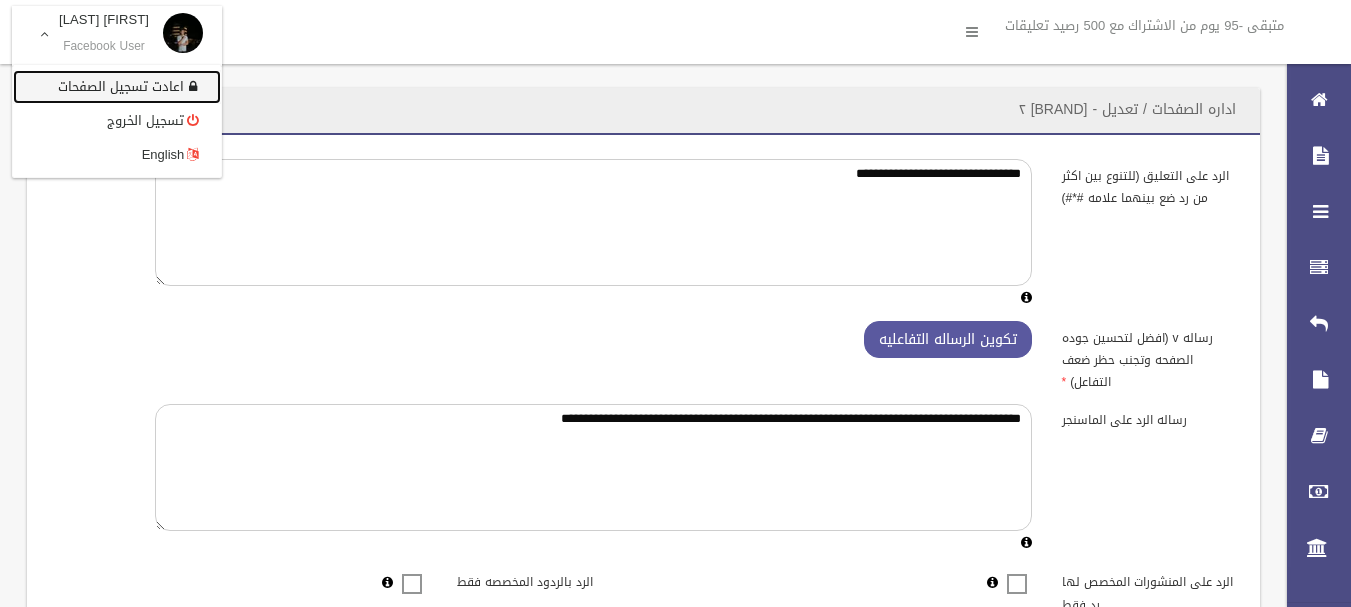 click on "اعادت تسجيل الصفحات" at bounding box center (117, 87) 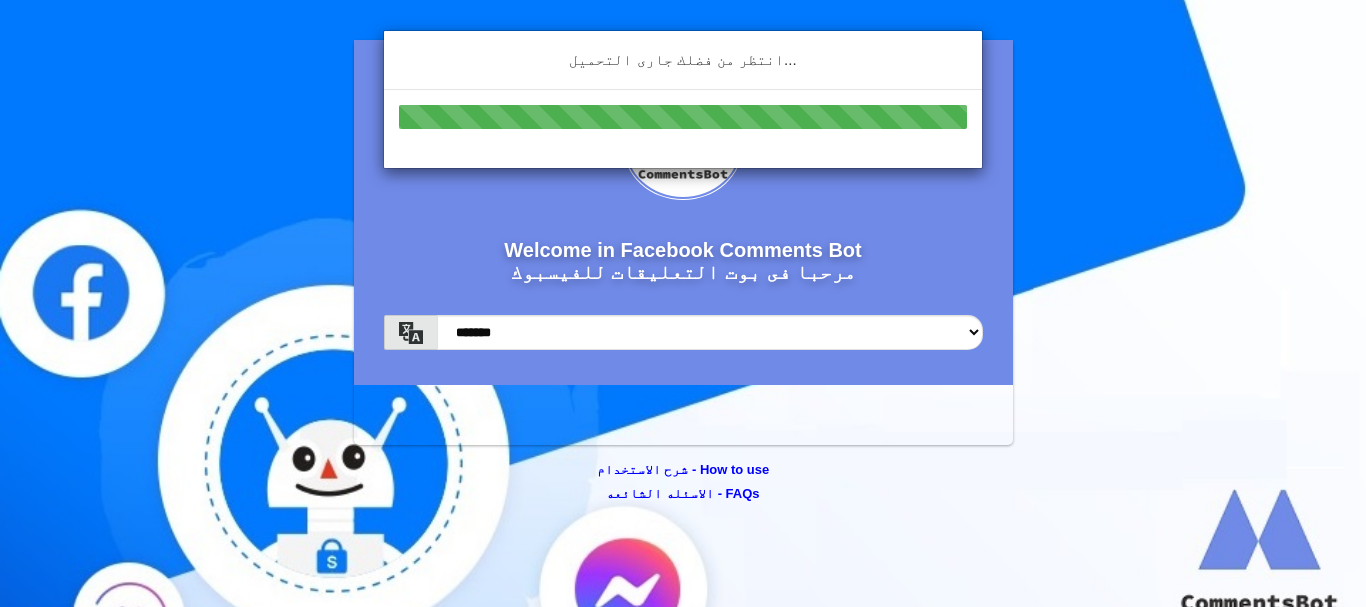 scroll, scrollTop: 0, scrollLeft: 0, axis: both 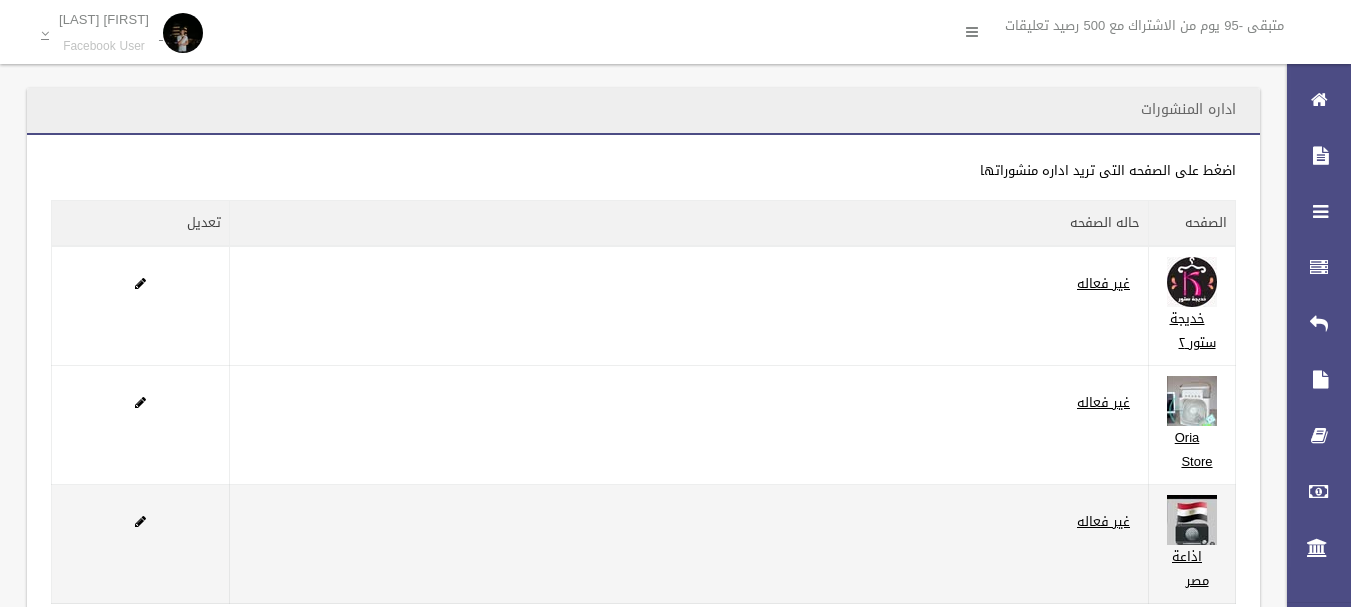 click on "غير فعاله" at bounding box center (688, 544) 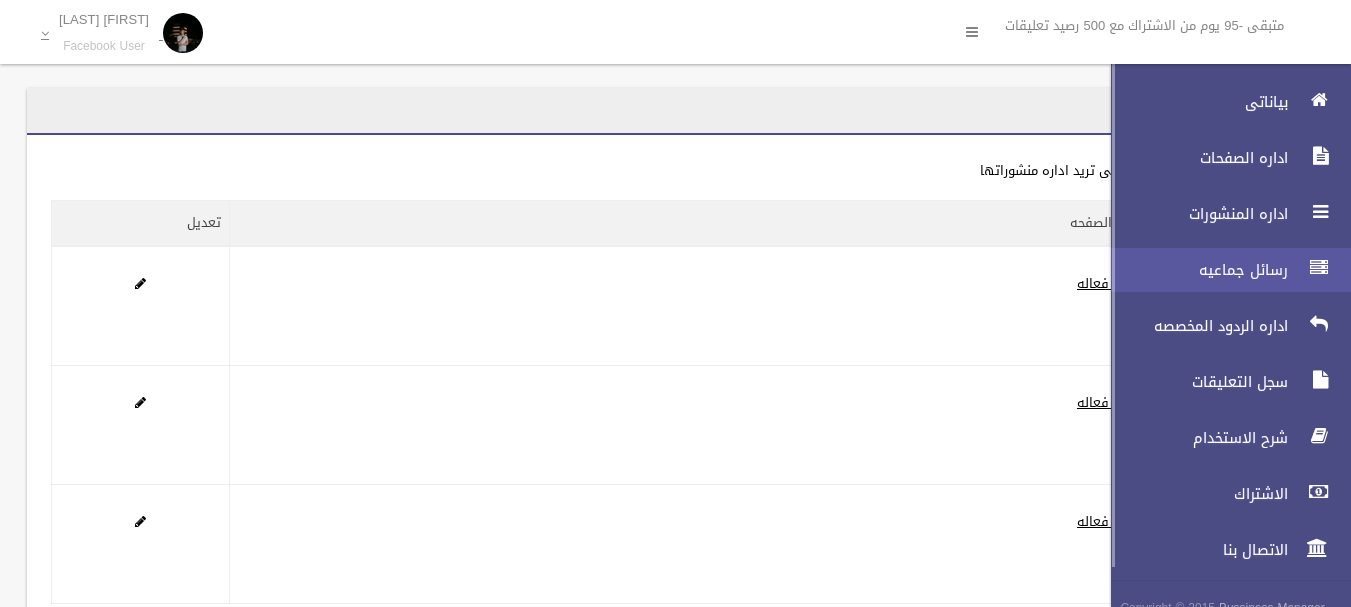 click on "رسائل جماعيه" at bounding box center [1194, 270] 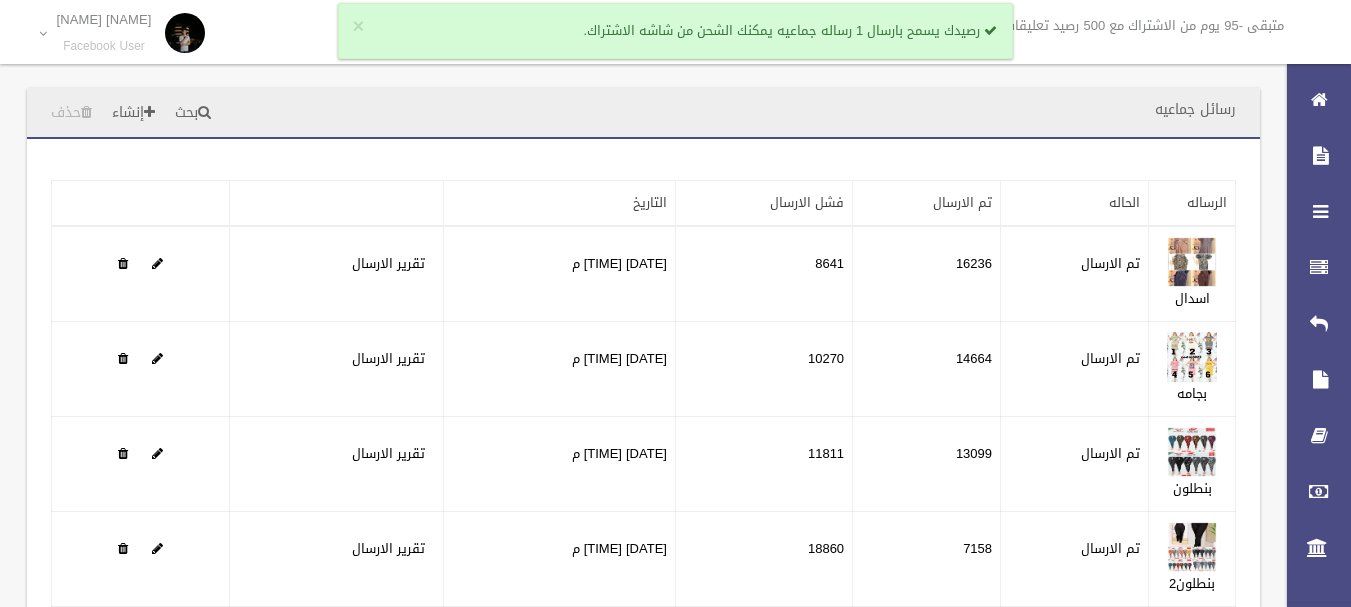 scroll, scrollTop: 0, scrollLeft: 0, axis: both 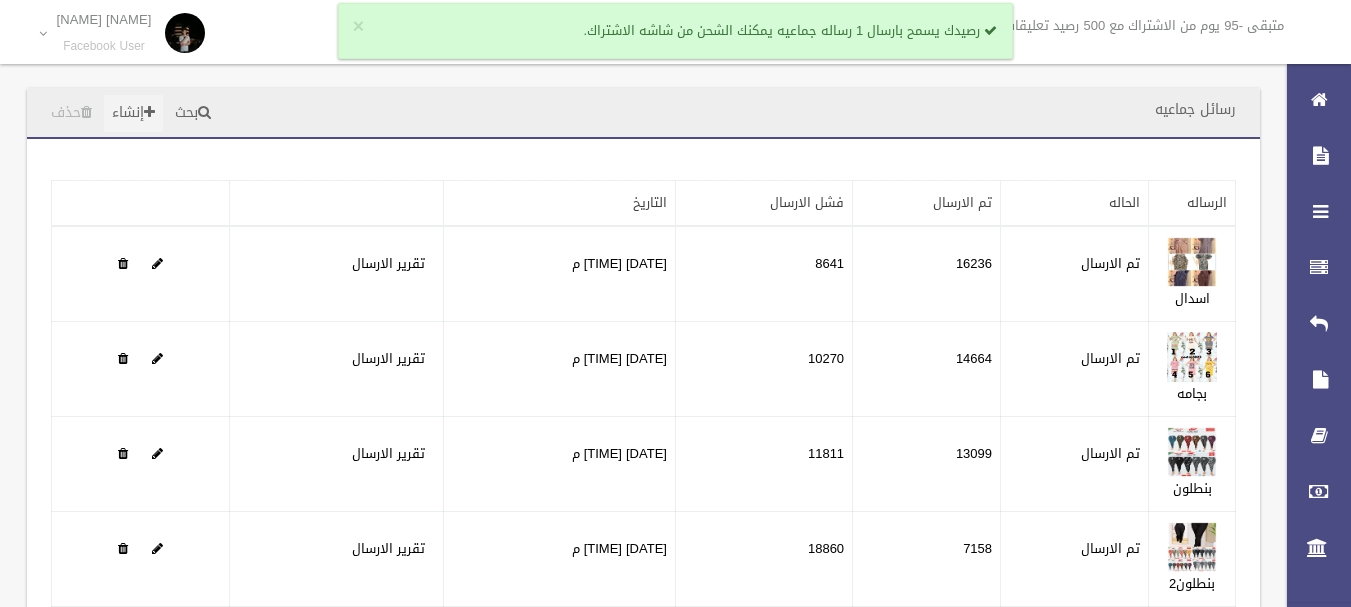 click on "إنشاء" at bounding box center [133, 113] 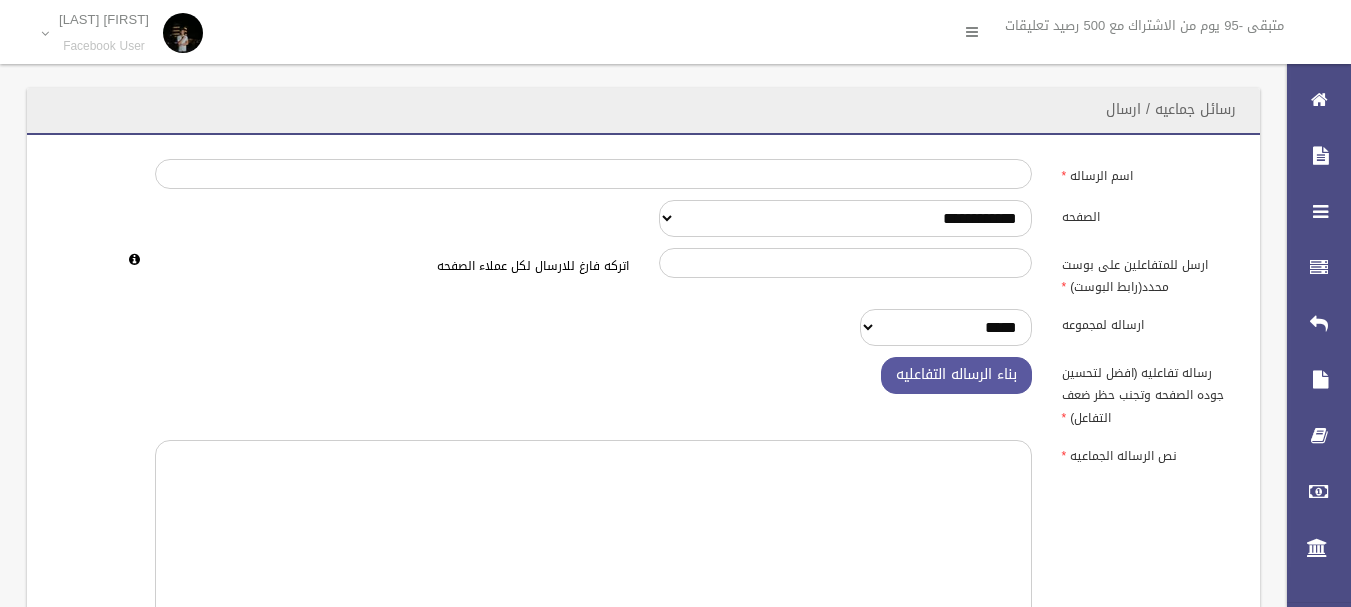 scroll, scrollTop: 0, scrollLeft: 0, axis: both 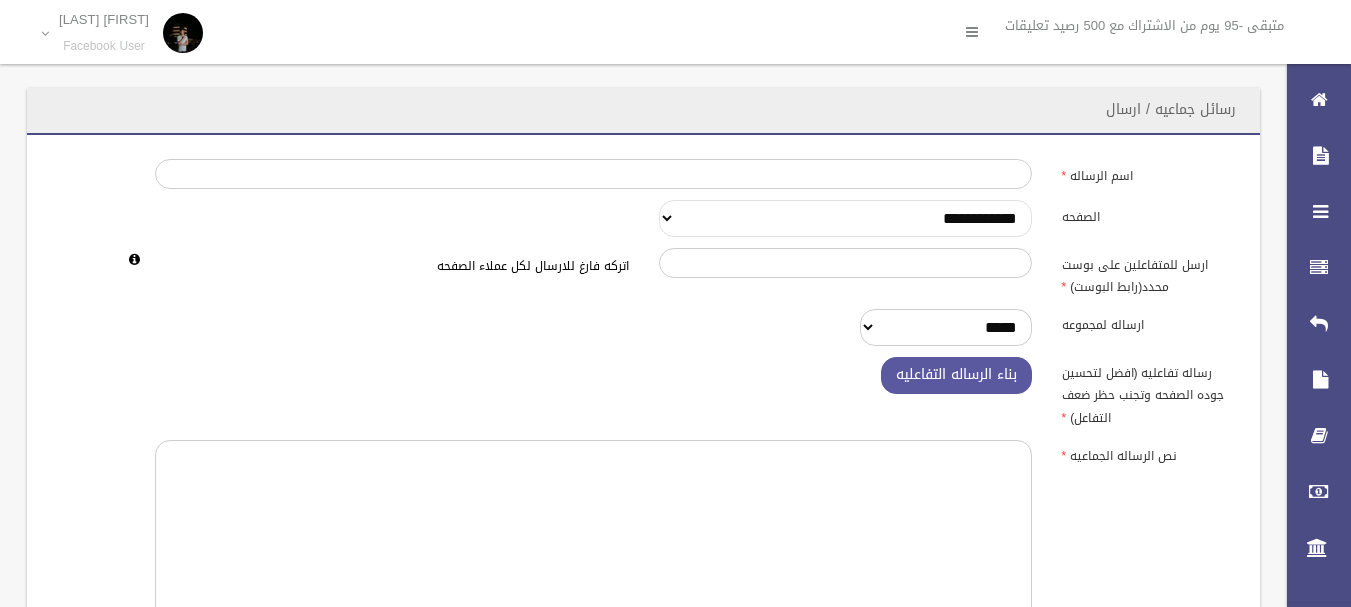 click on "**********" at bounding box center (845, 218) 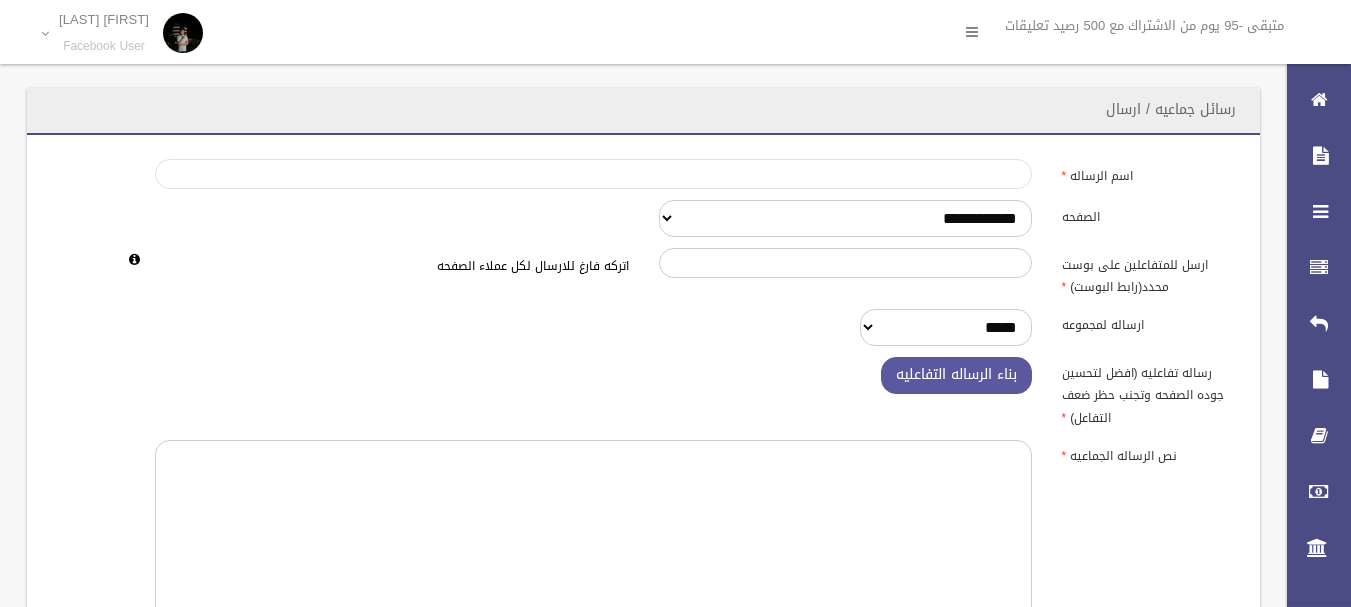 click on "اسم الرساله" at bounding box center [593, 174] 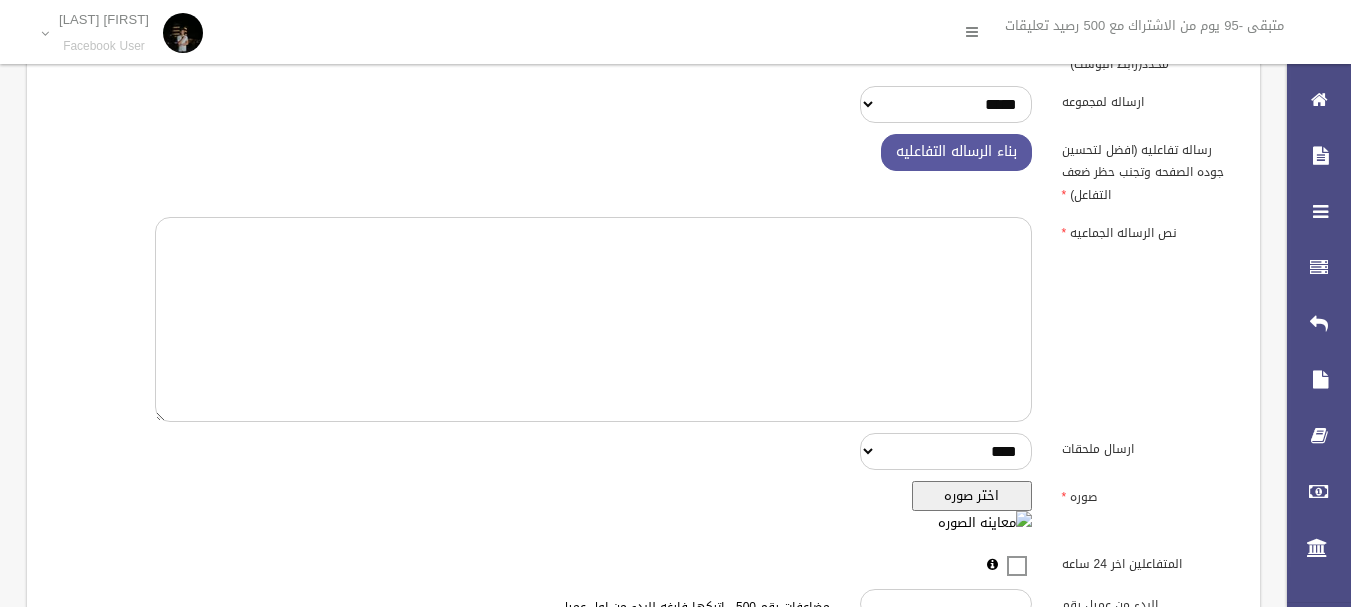 scroll, scrollTop: 267, scrollLeft: 0, axis: vertical 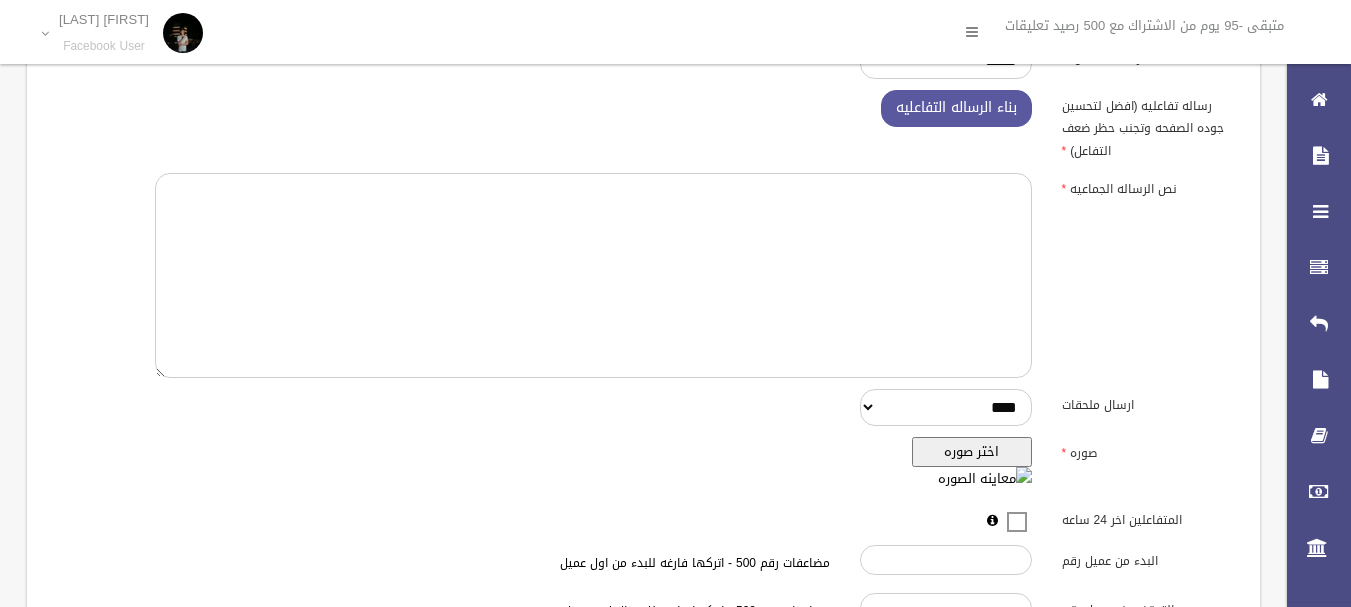 type on "*****" 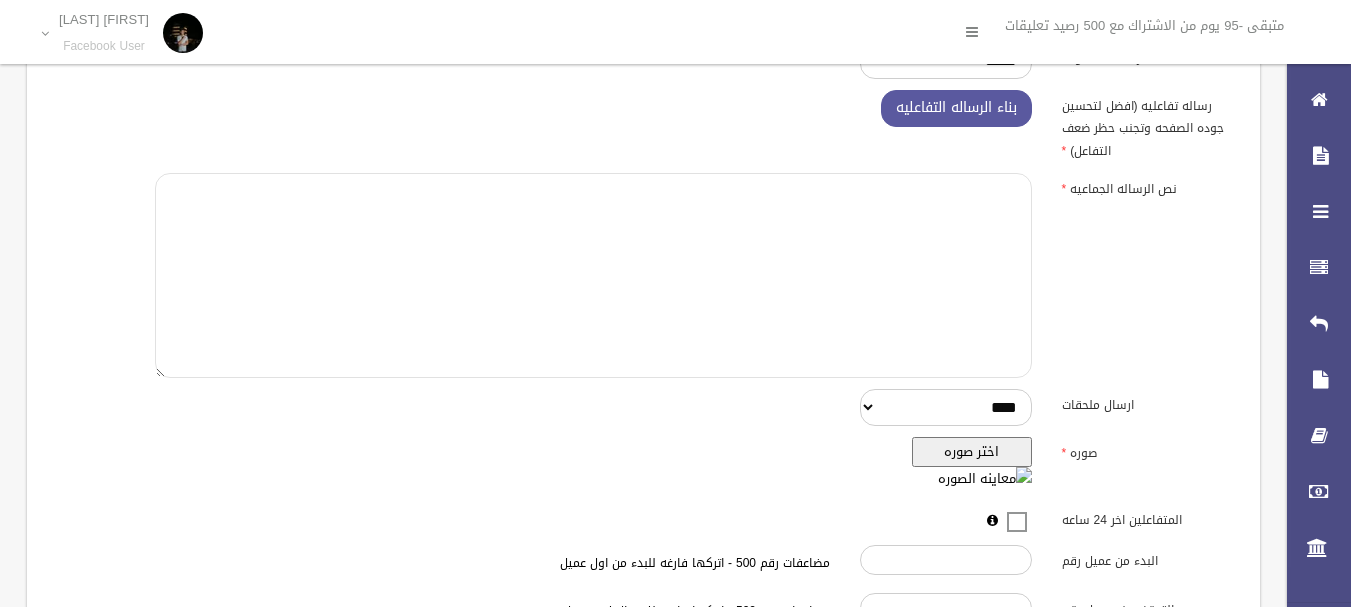 click at bounding box center [593, 275] 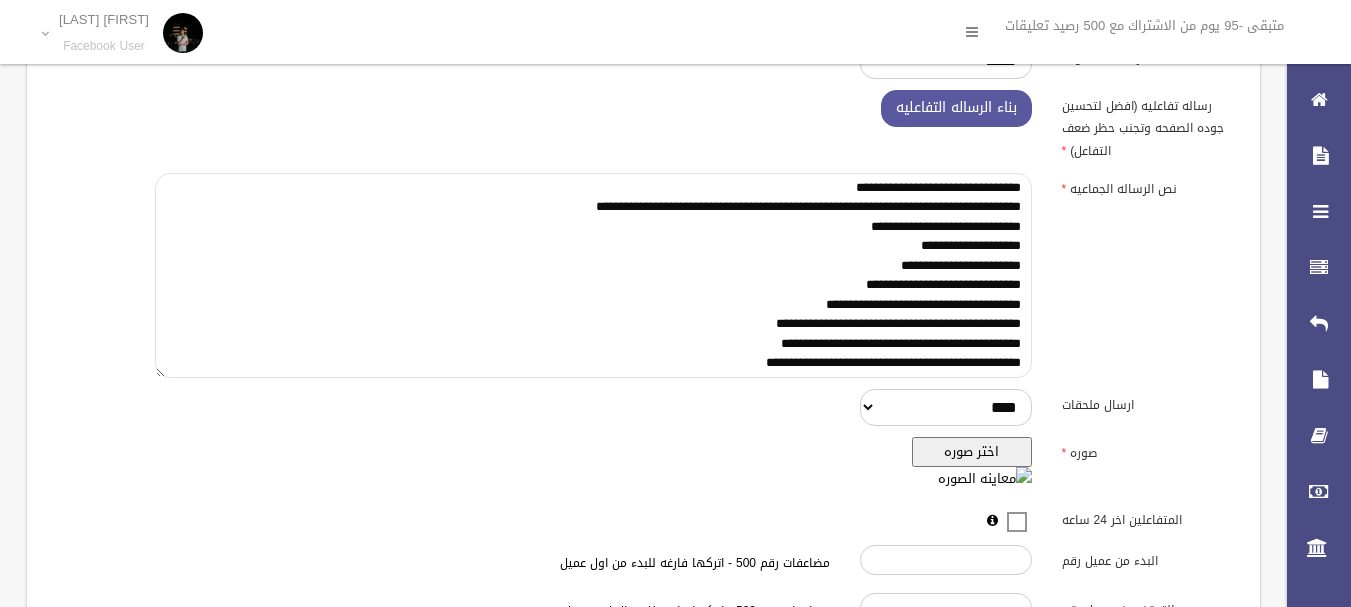 scroll, scrollTop: 38, scrollLeft: 0, axis: vertical 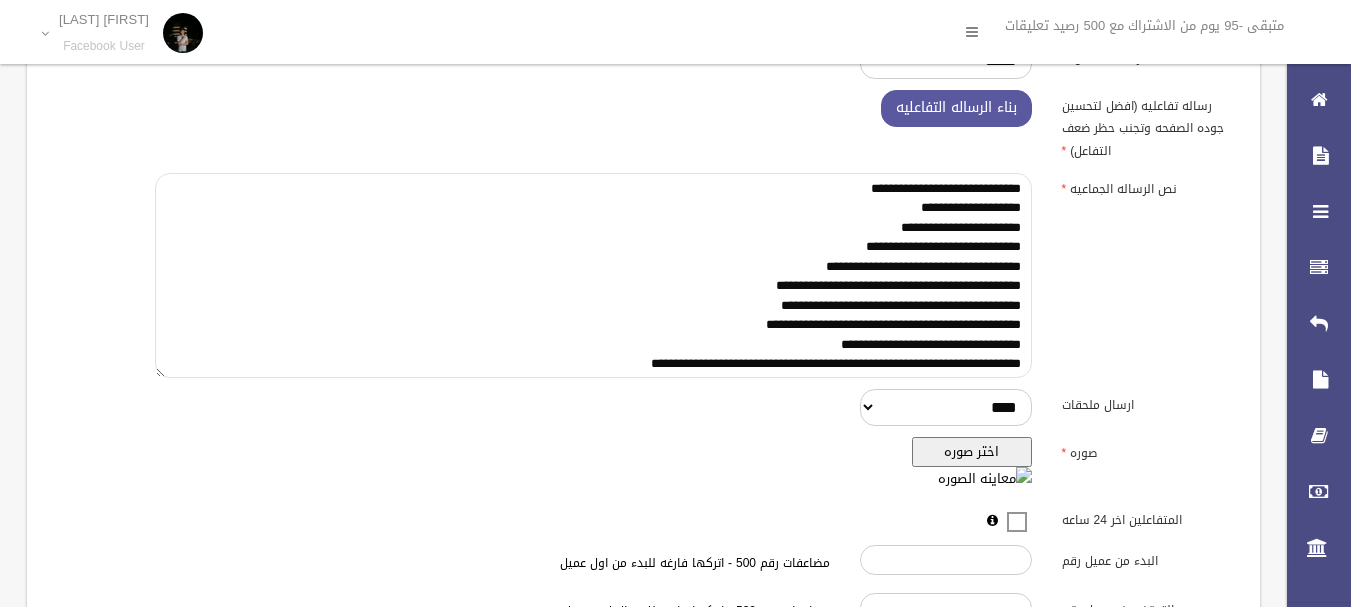 type on "**********" 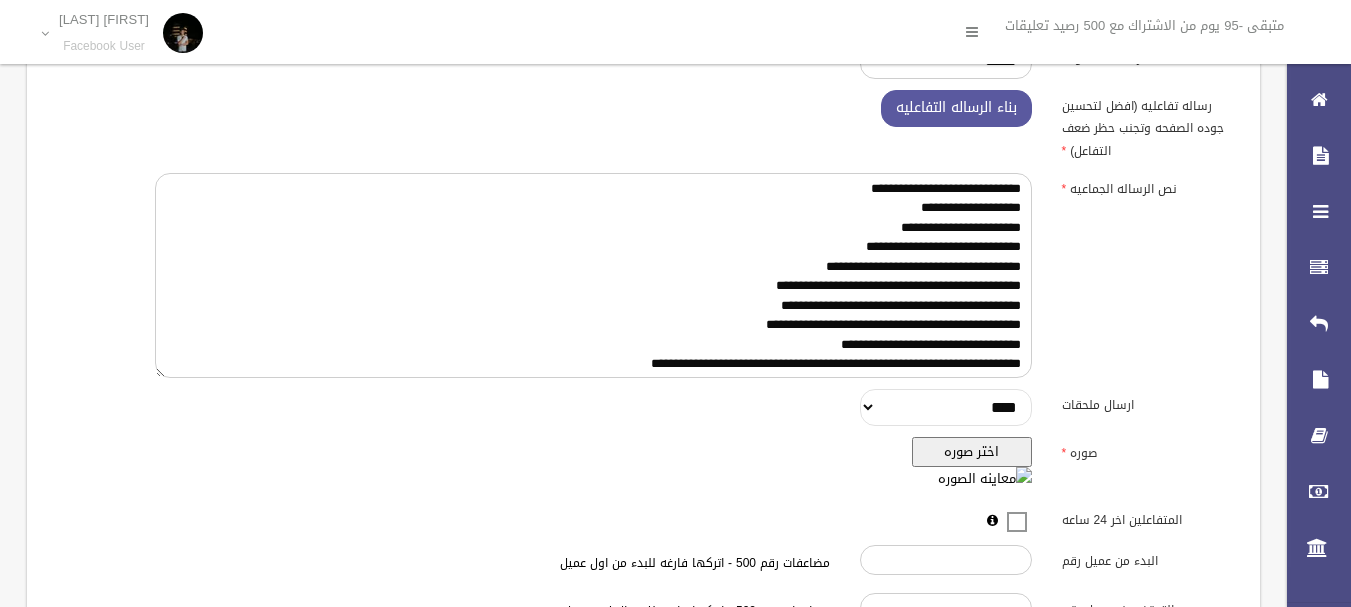 click on "**********" at bounding box center (946, 407) 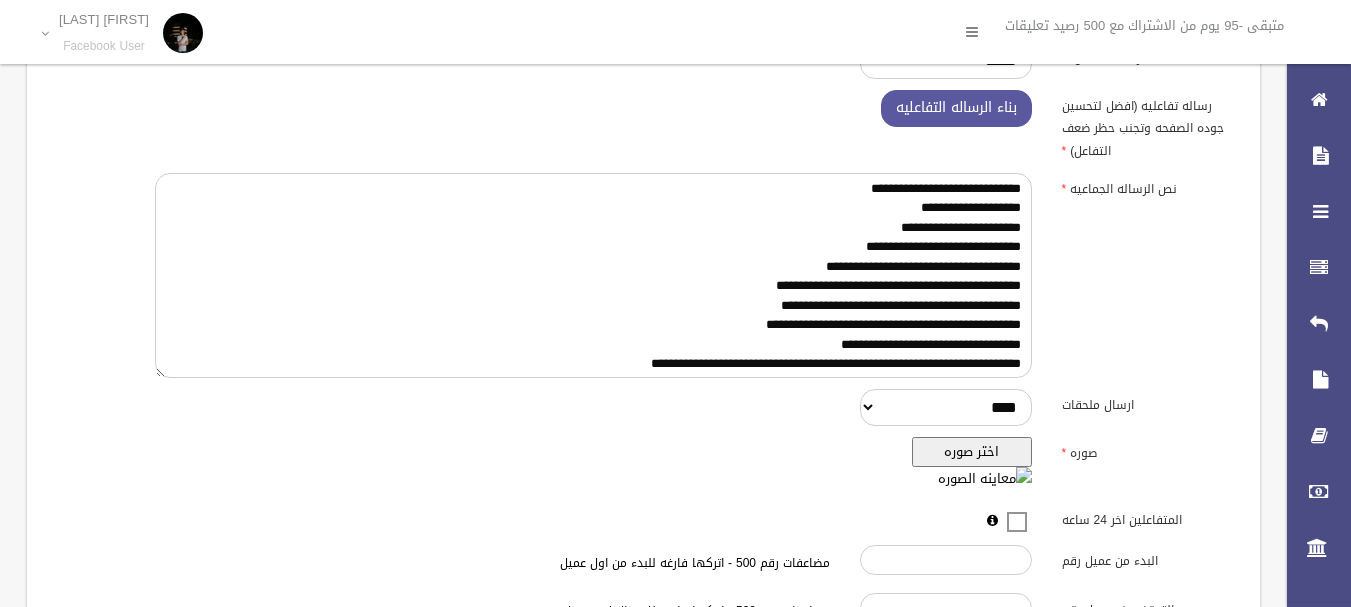 click on "اختر صوره" at bounding box center [972, 452] 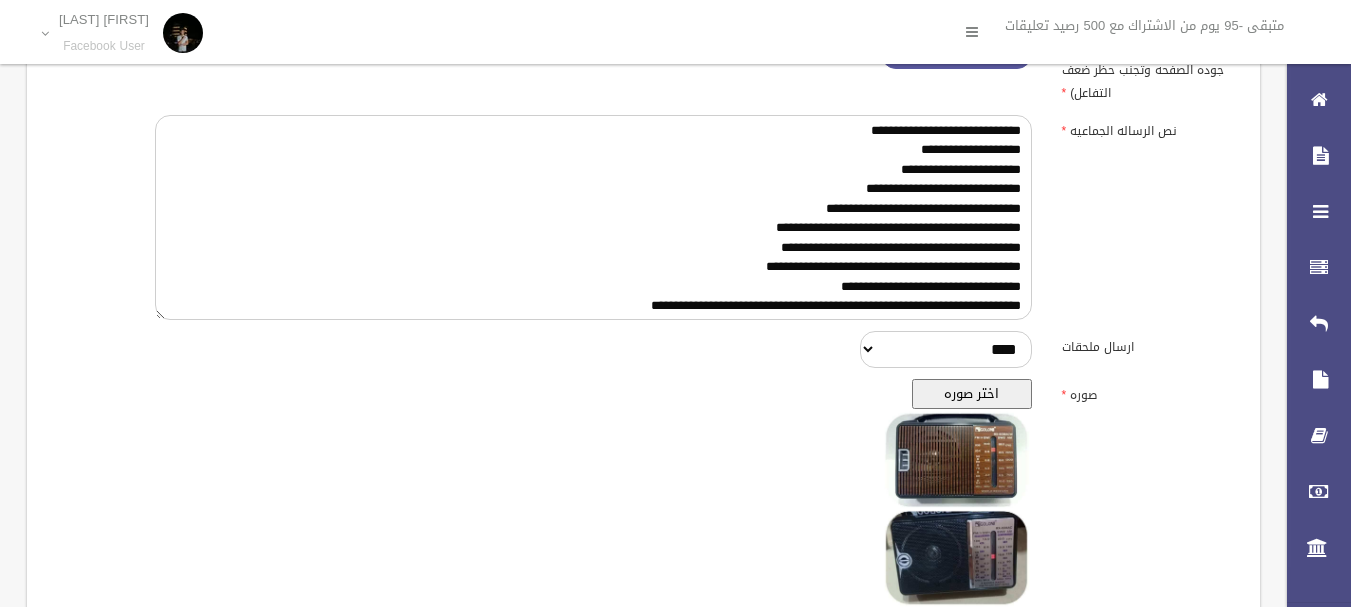 scroll, scrollTop: 261, scrollLeft: 0, axis: vertical 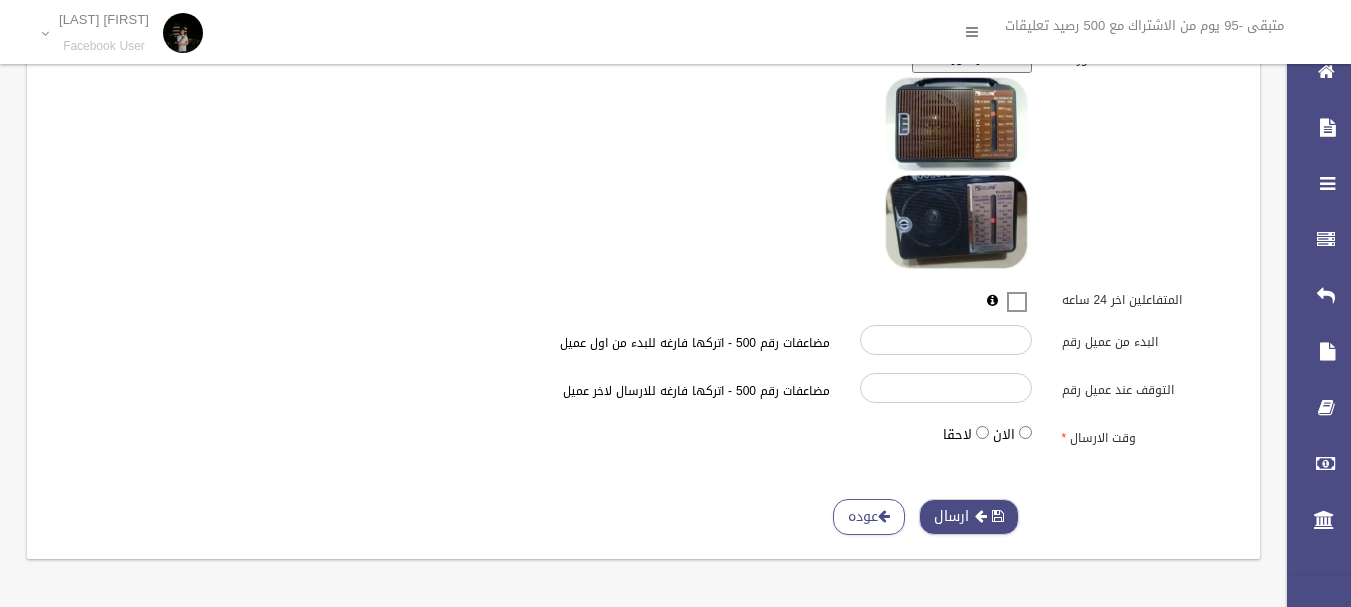 click on "ارسال" at bounding box center [969, 517] 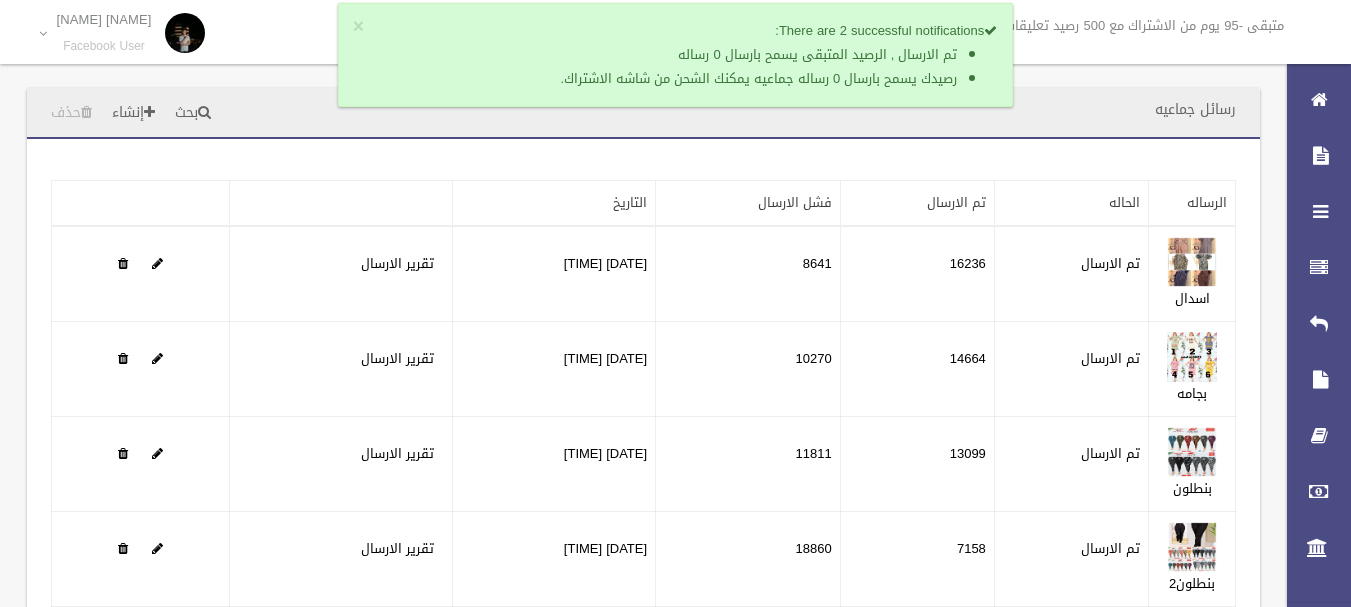 scroll, scrollTop: 0, scrollLeft: 0, axis: both 